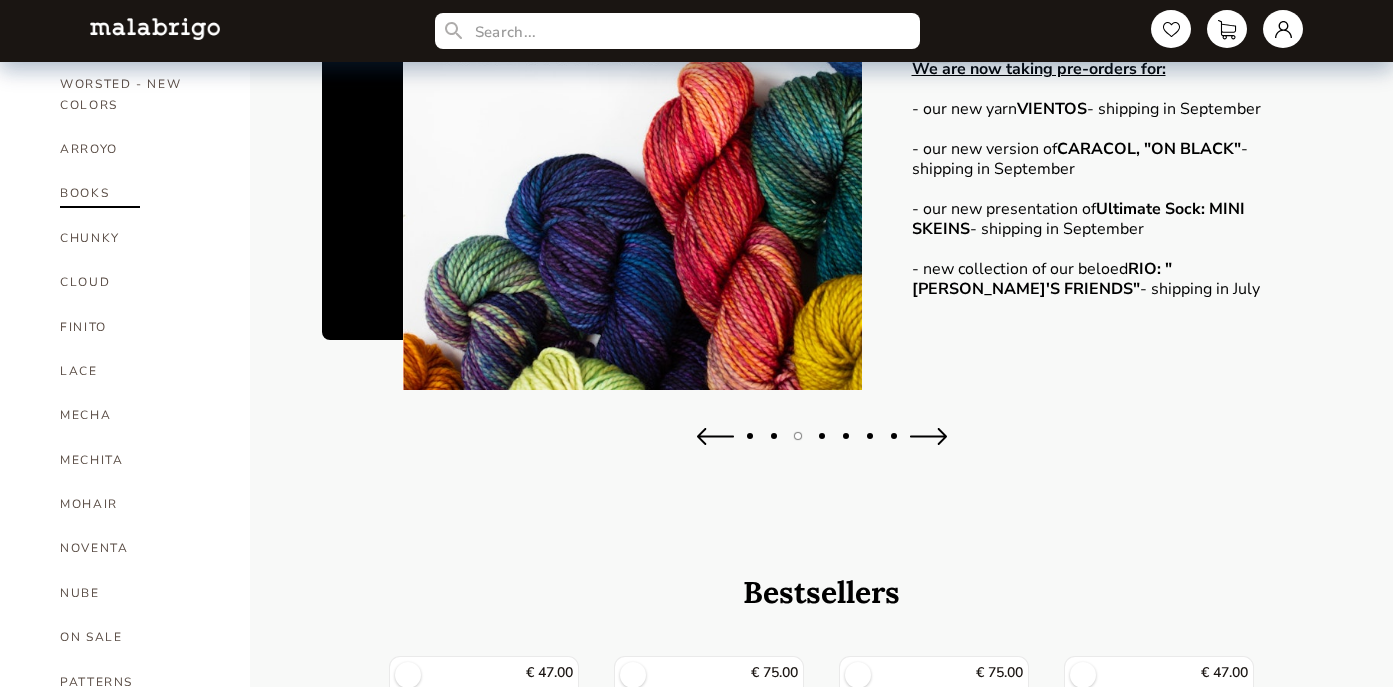 scroll, scrollTop: 226, scrollLeft: 0, axis: vertical 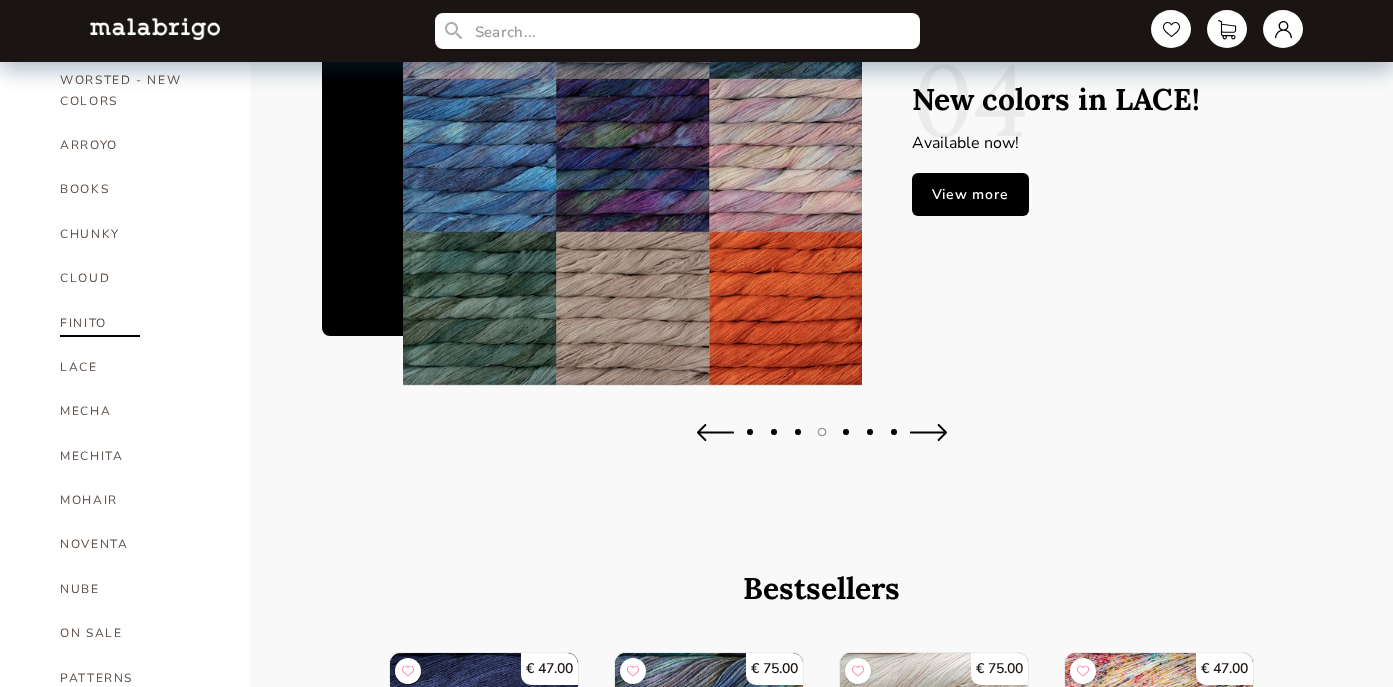 click on "FINITO" at bounding box center [140, 323] 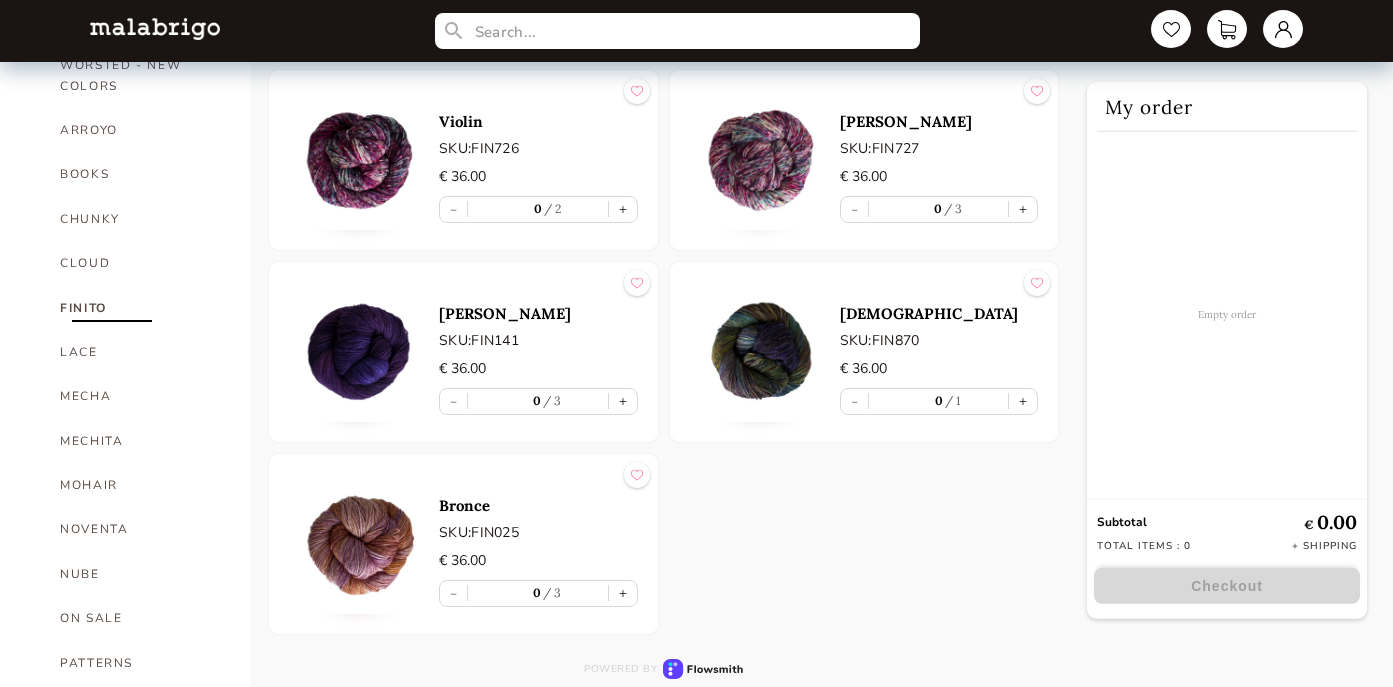 scroll, scrollTop: 237, scrollLeft: 0, axis: vertical 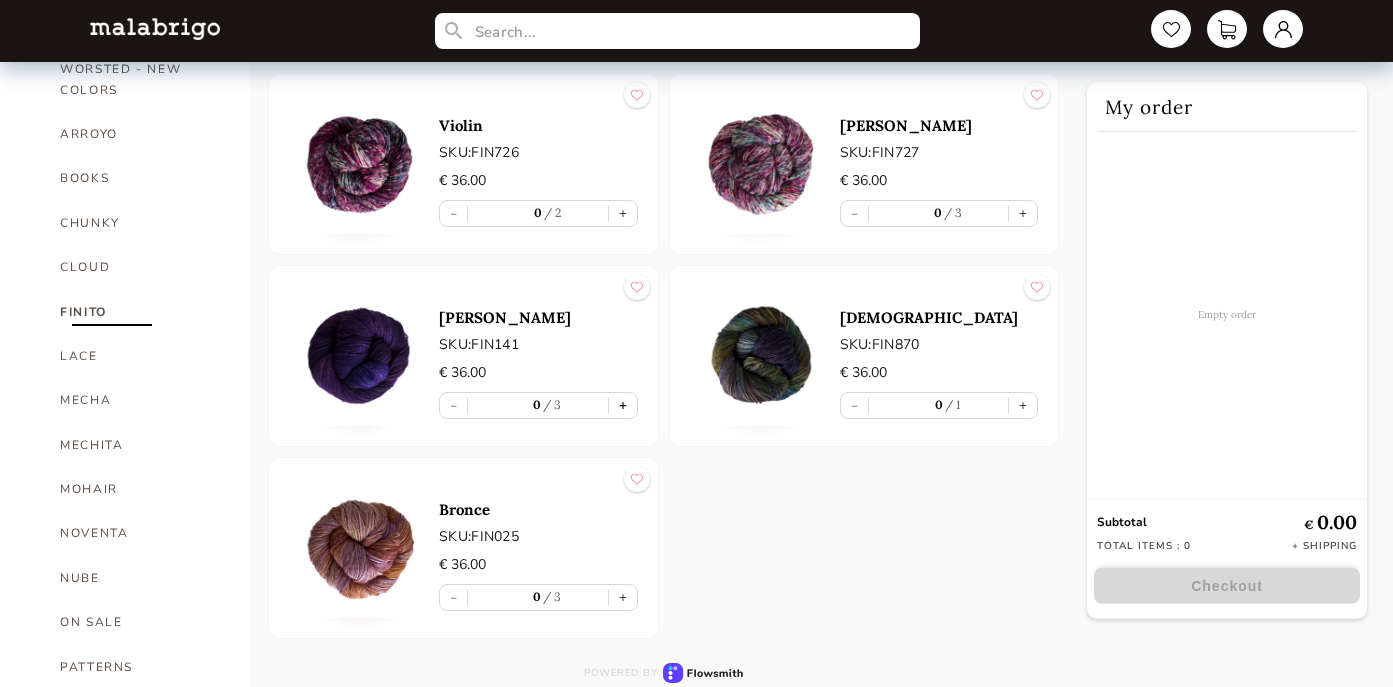 click on "+" at bounding box center [623, 405] 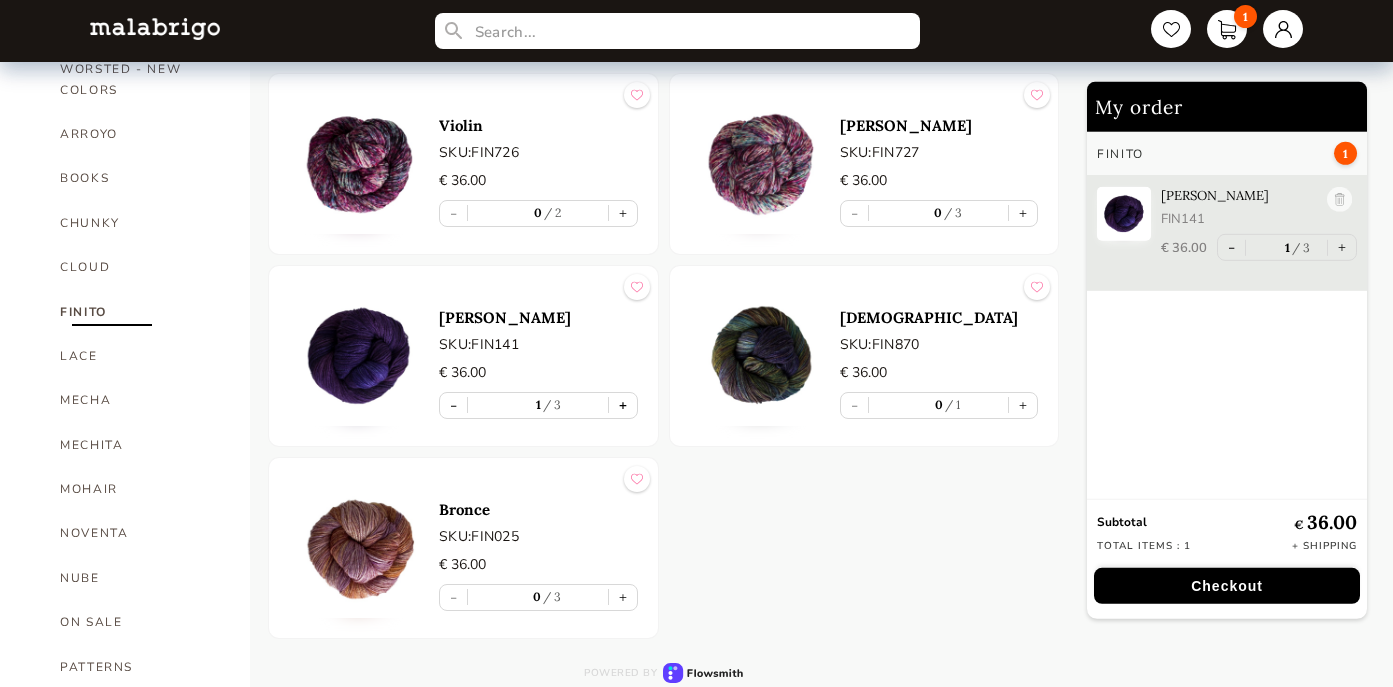 type on "1" 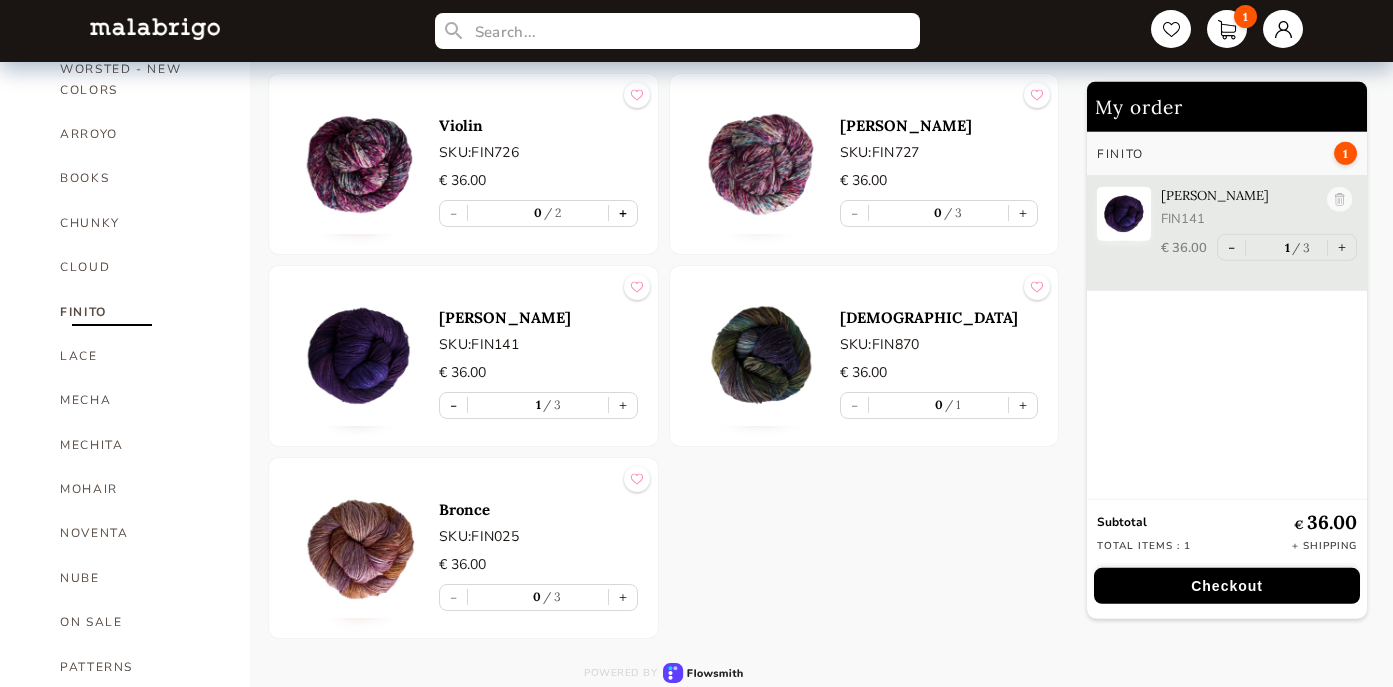 click on "+" at bounding box center (623, 213) 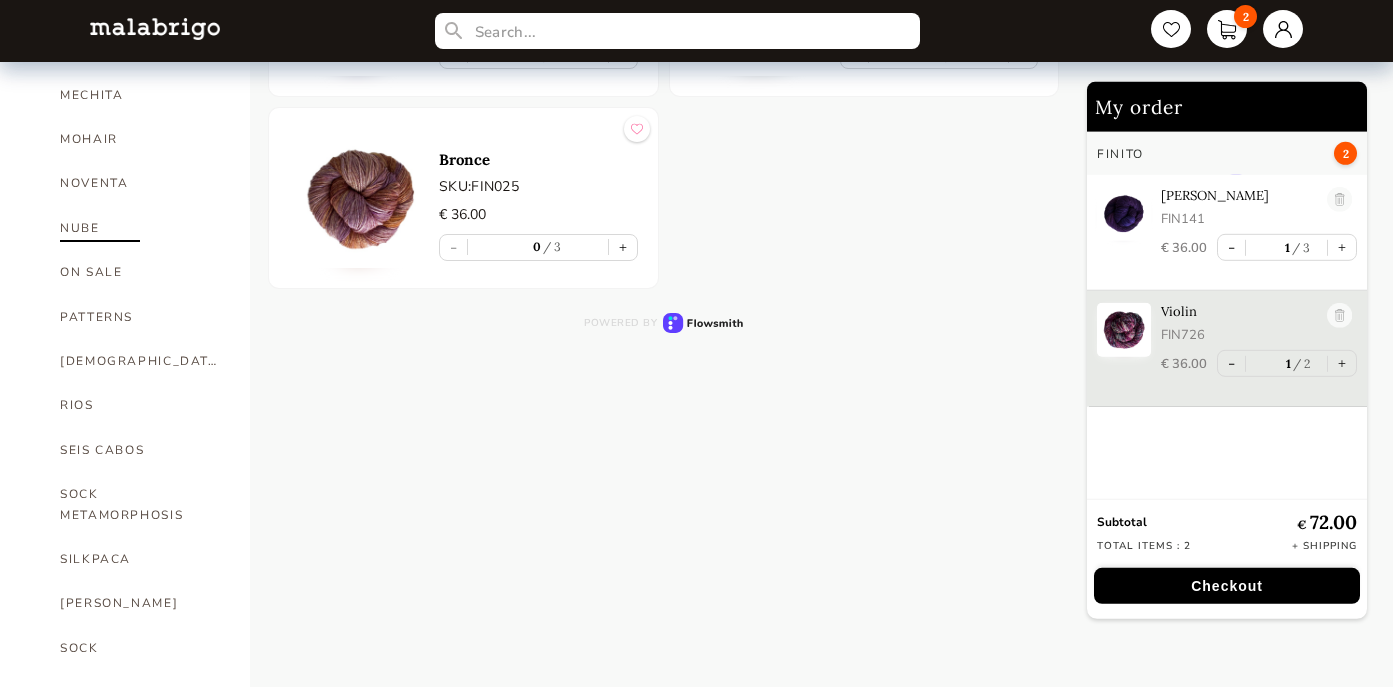 scroll, scrollTop: 594, scrollLeft: 0, axis: vertical 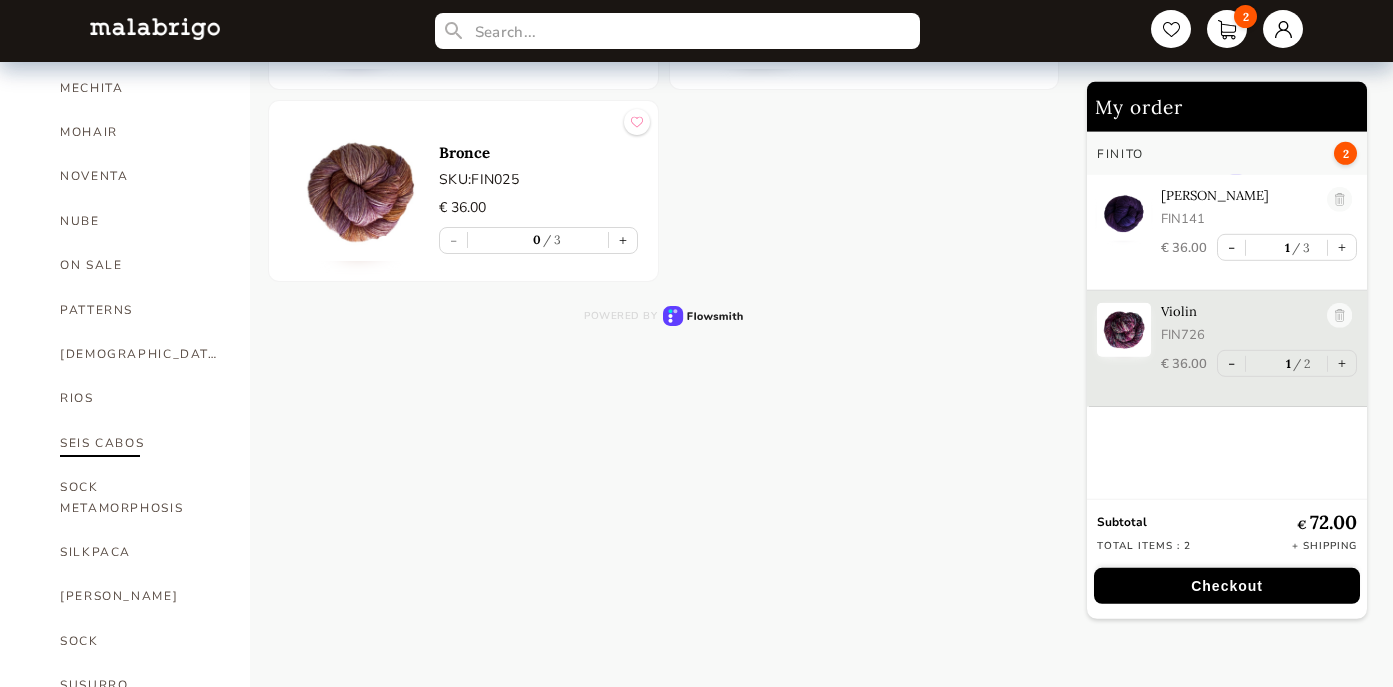 click on "SEIS CABOS" at bounding box center (140, 443) 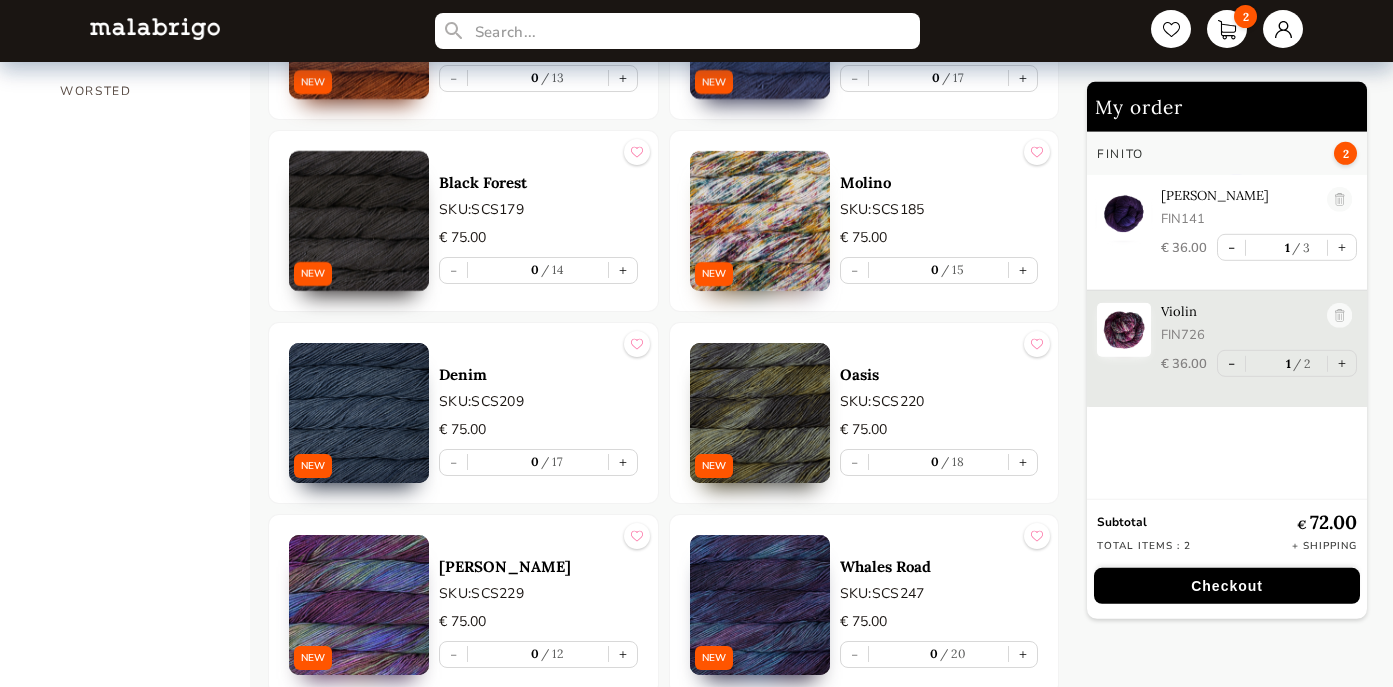 scroll, scrollTop: 1326, scrollLeft: 0, axis: vertical 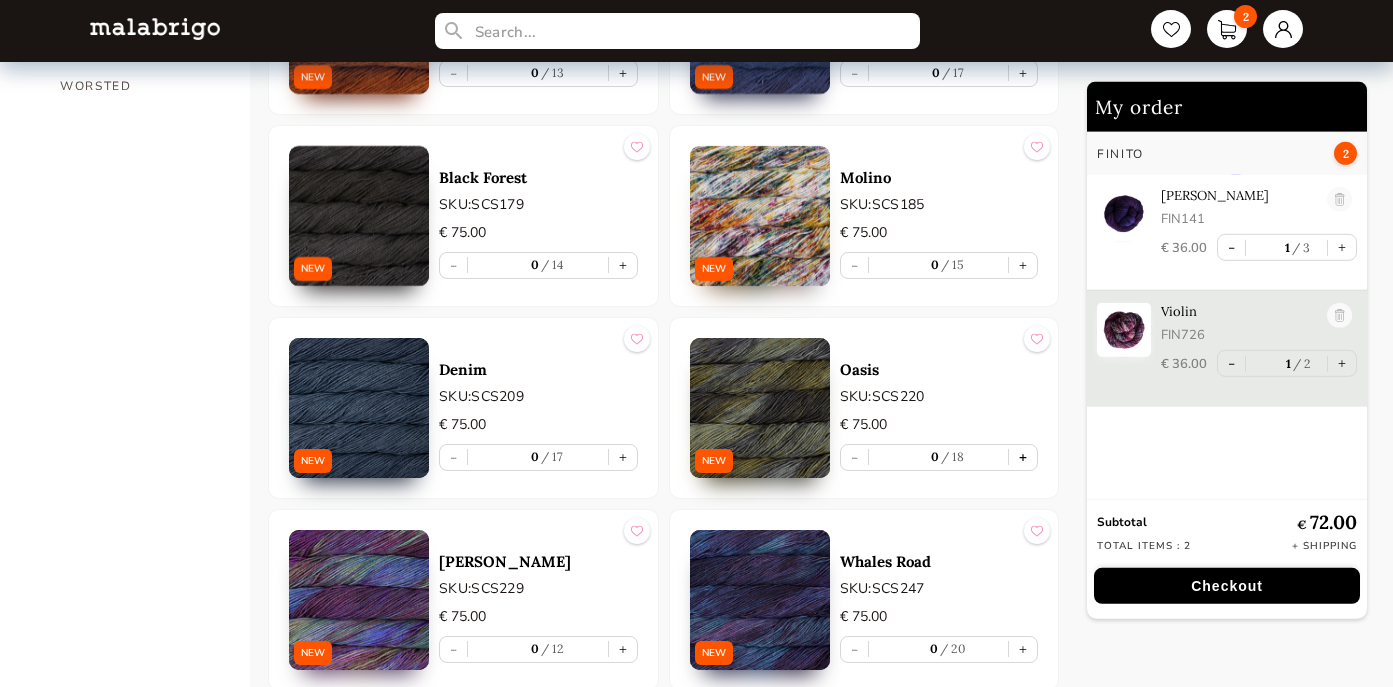click on "+" at bounding box center (1023, 457) 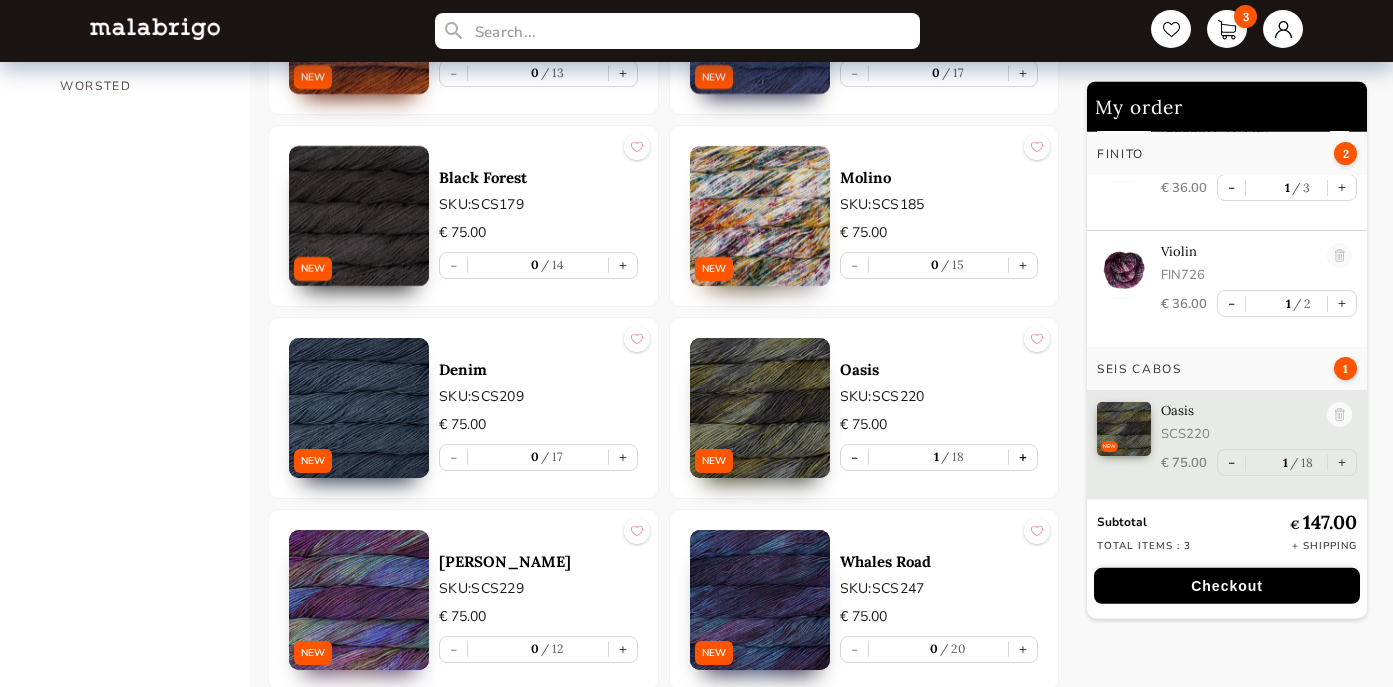 scroll, scrollTop: 61, scrollLeft: 0, axis: vertical 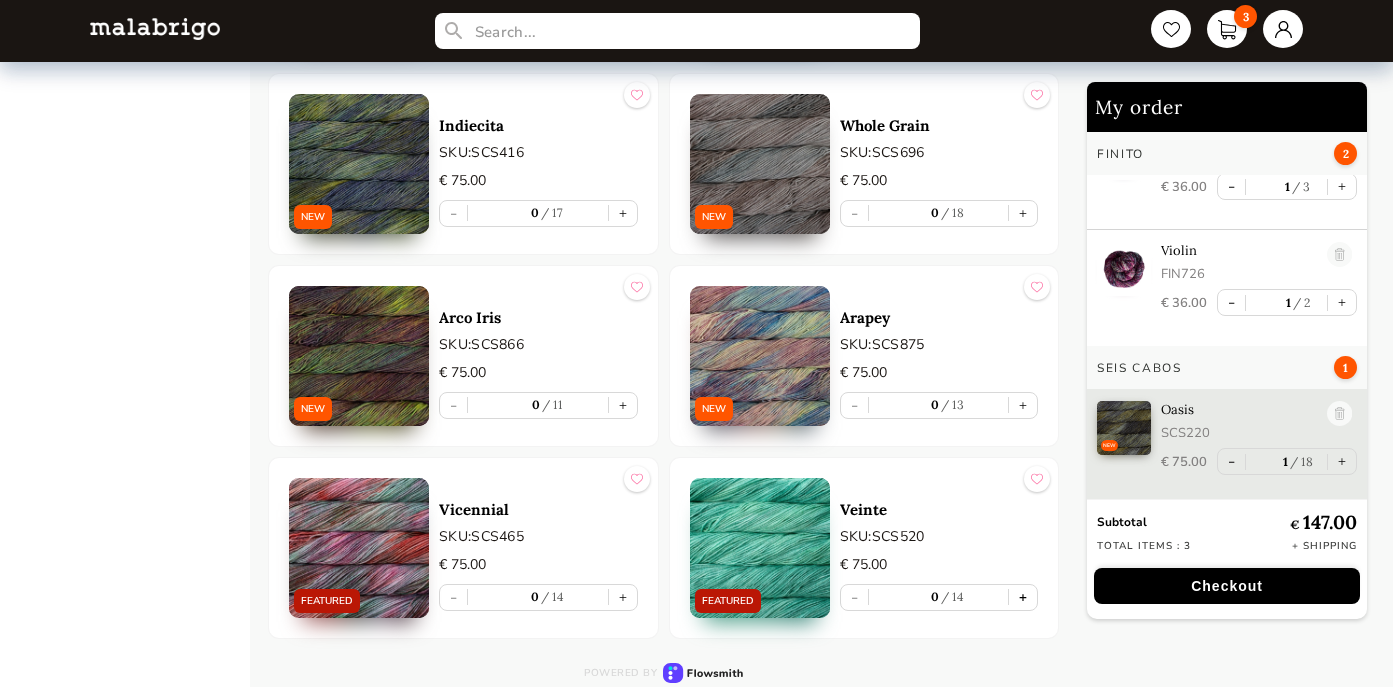 click on "+" at bounding box center [1023, 597] 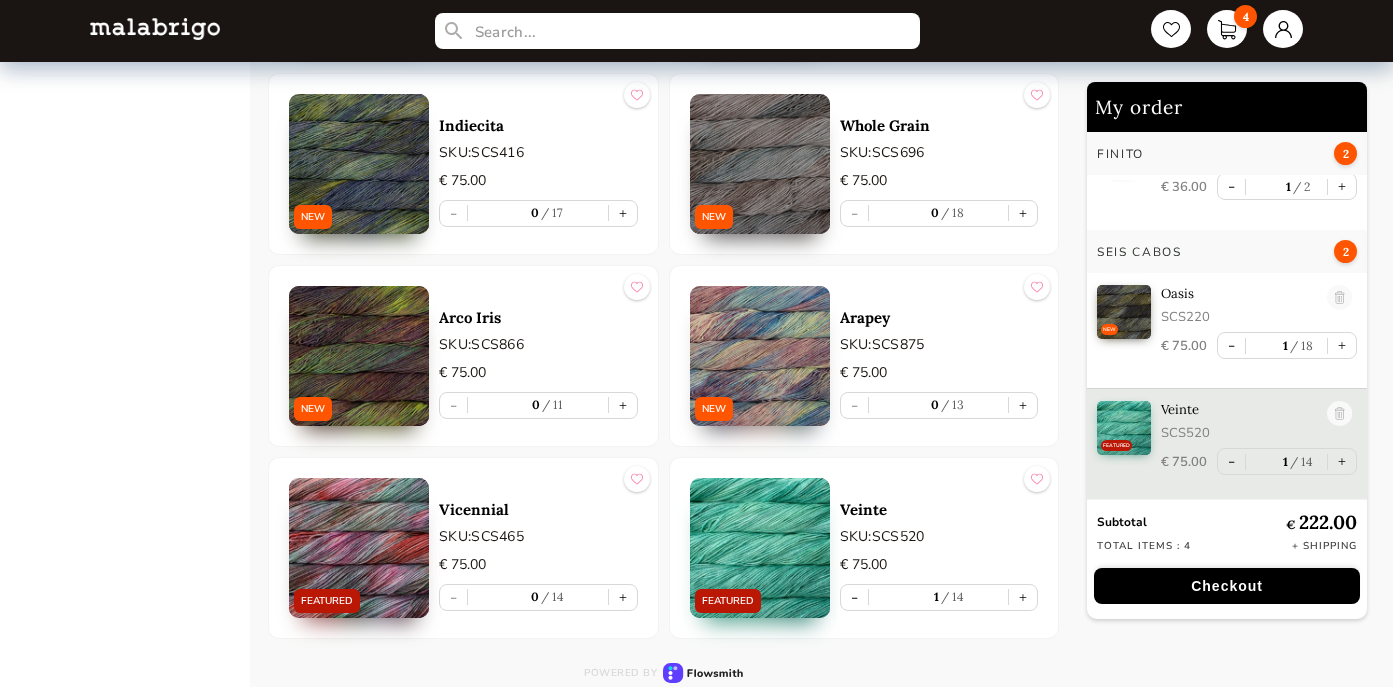 scroll, scrollTop: 178, scrollLeft: 0, axis: vertical 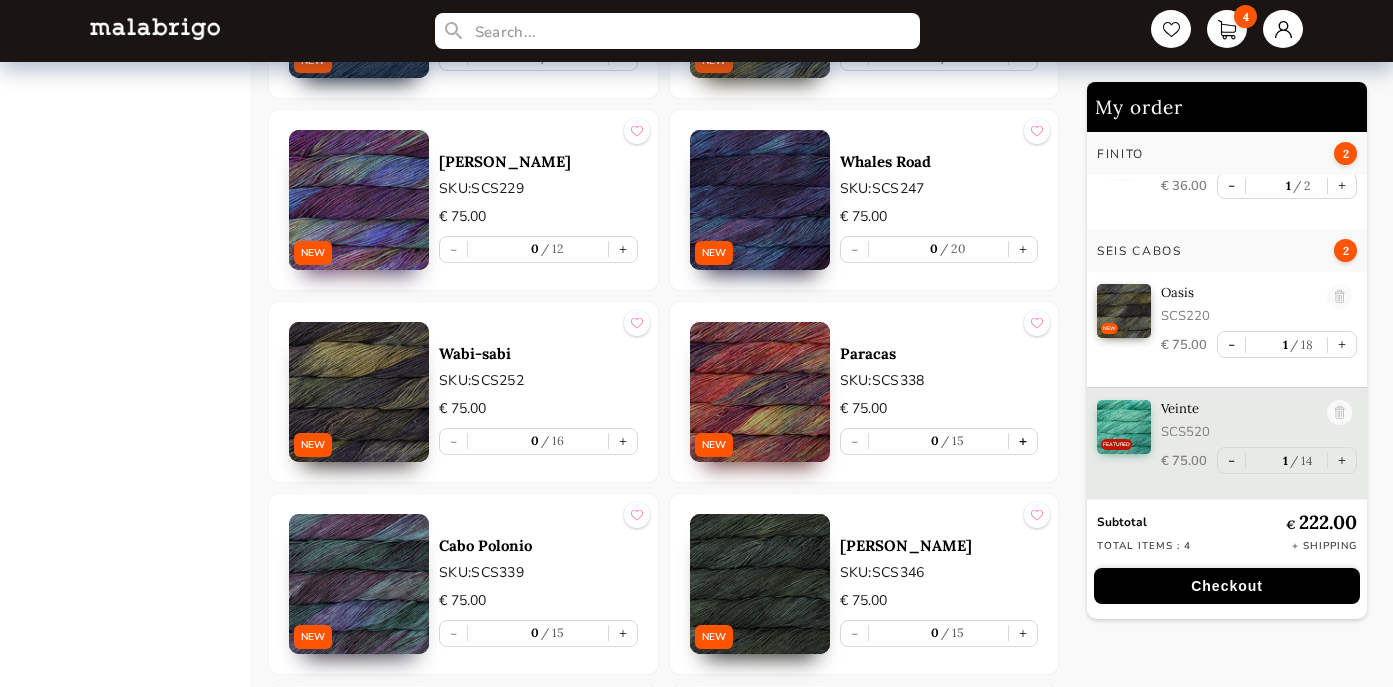 click on "+" at bounding box center (1023, 441) 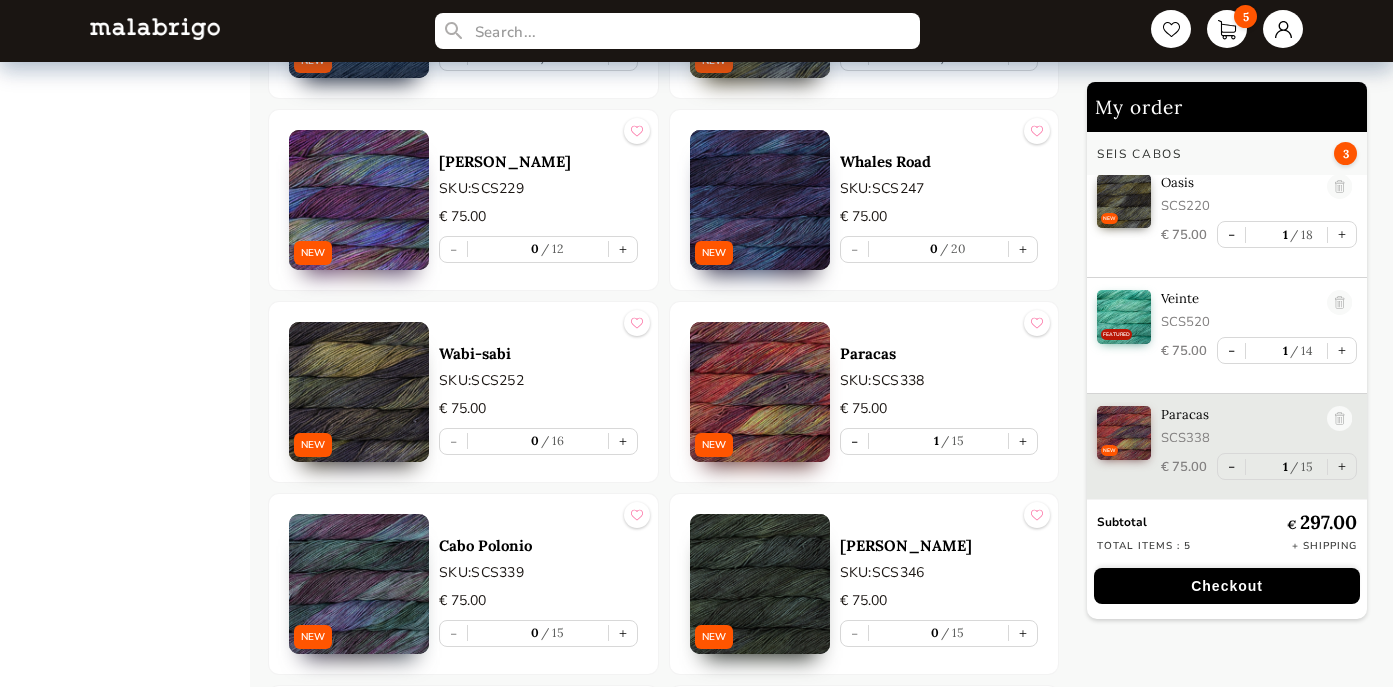 scroll, scrollTop: 288, scrollLeft: 0, axis: vertical 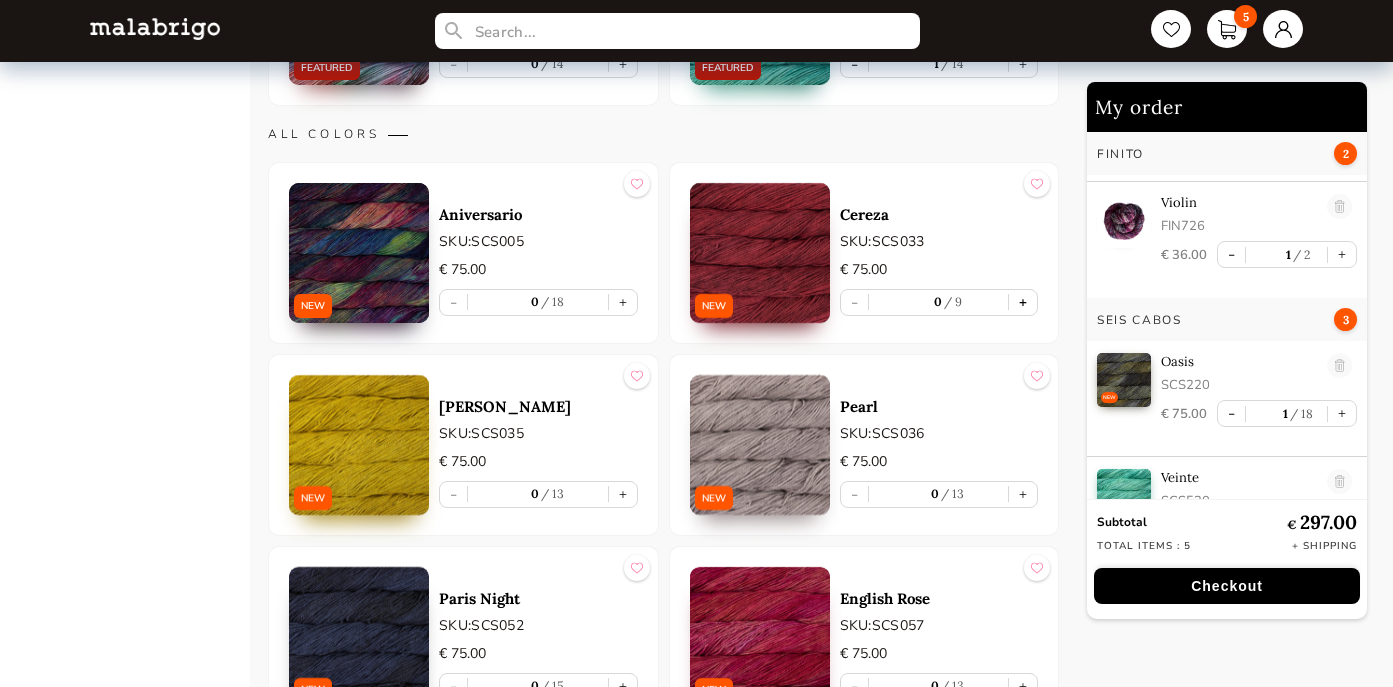 click on "+" at bounding box center [1023, 302] 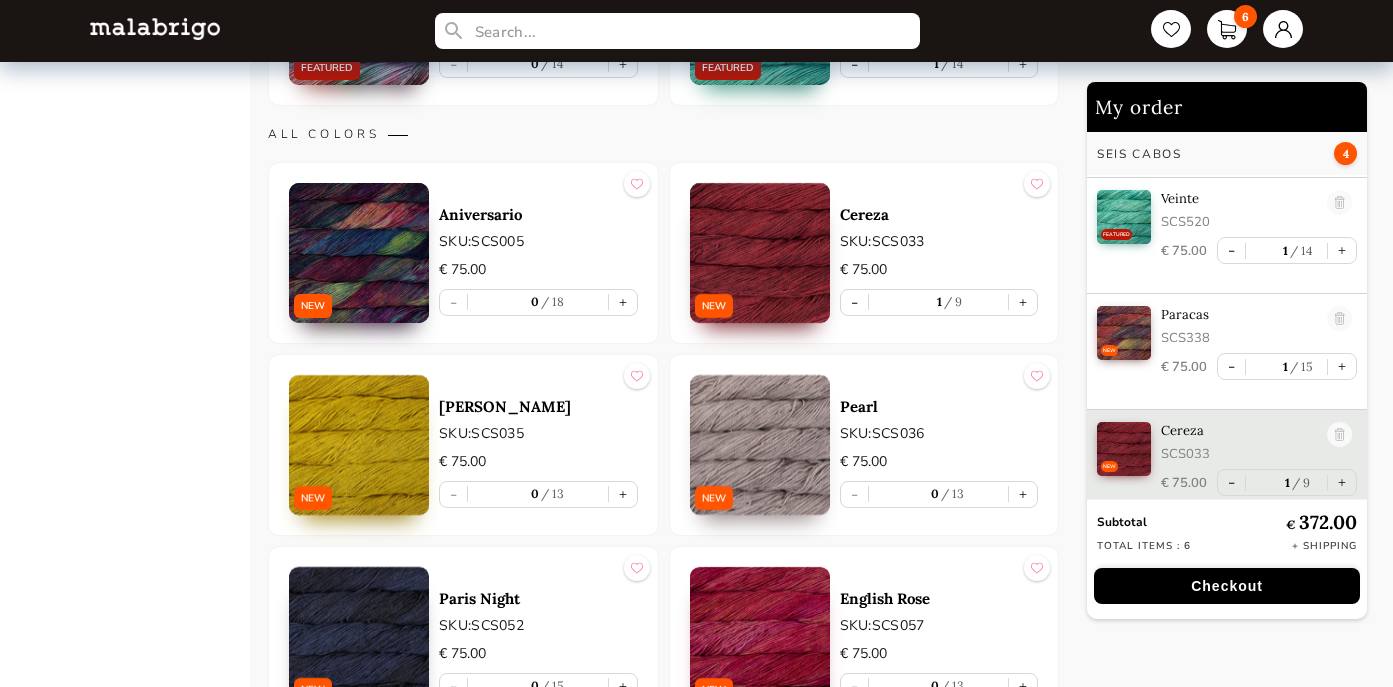scroll, scrollTop: 400, scrollLeft: 0, axis: vertical 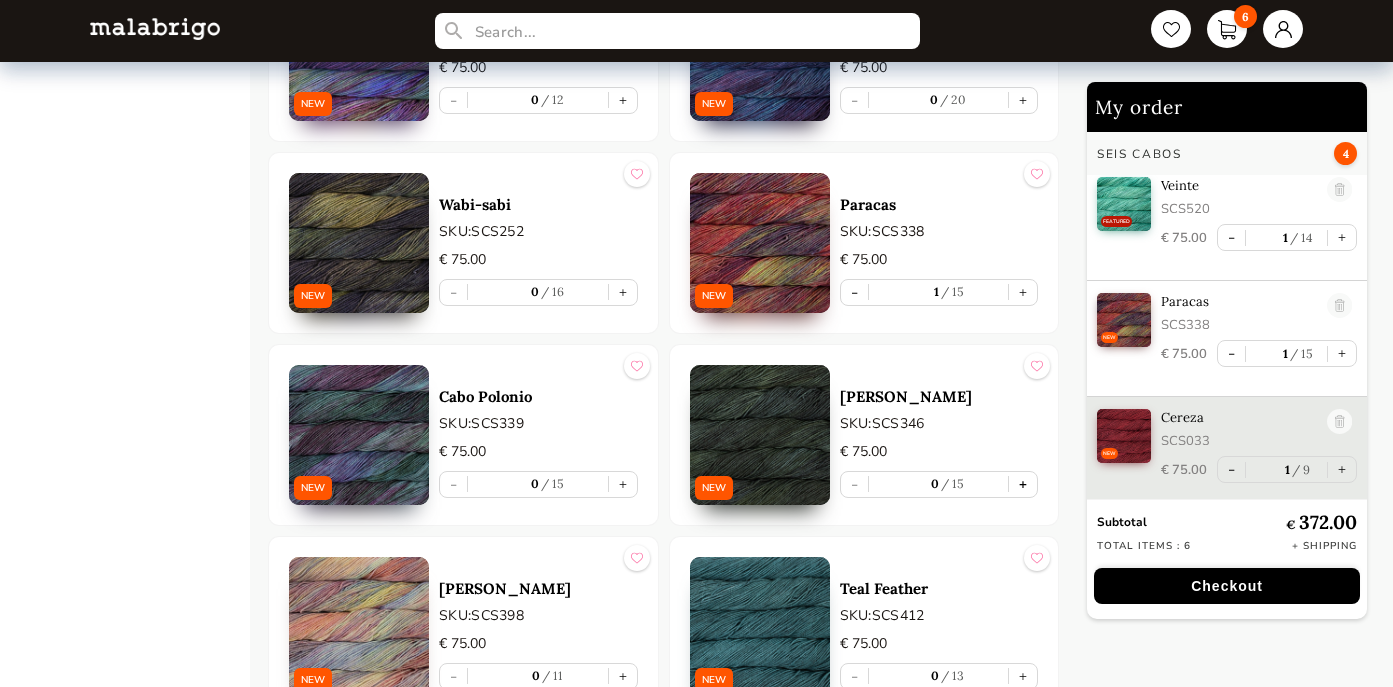 click on "+" at bounding box center [1023, 484] 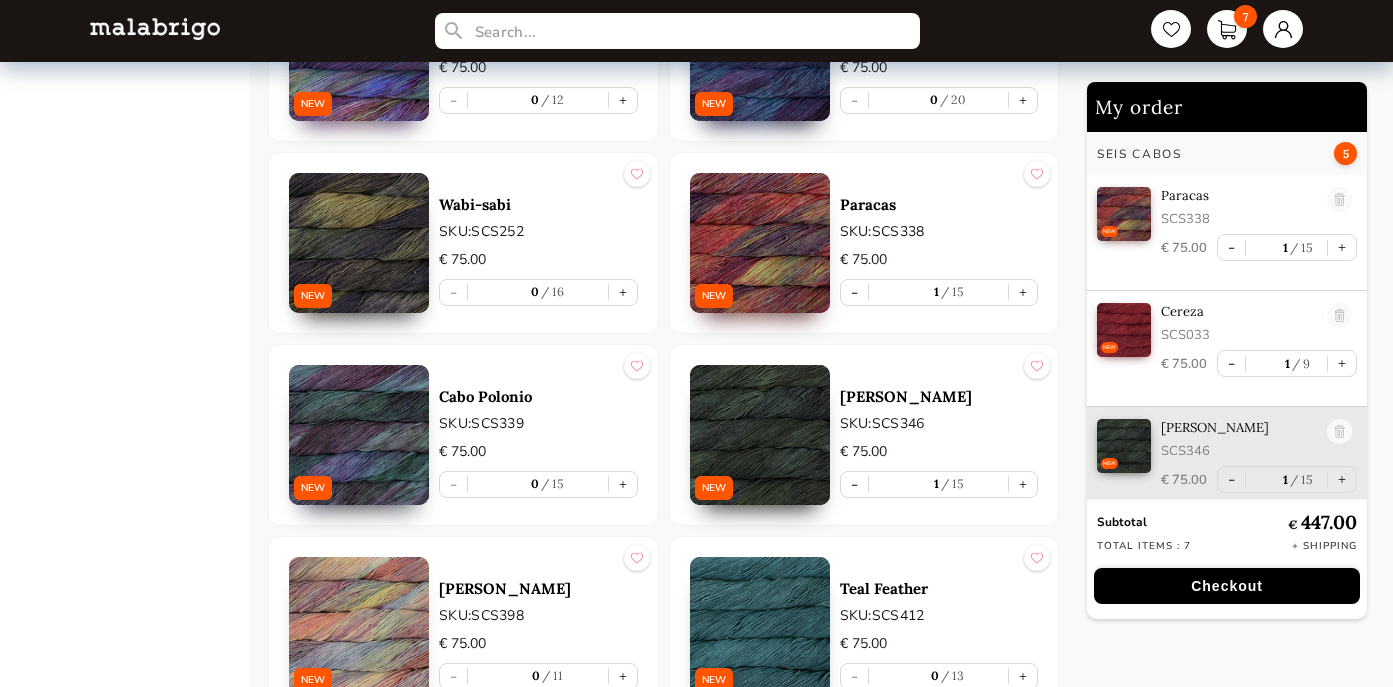 scroll, scrollTop: 519, scrollLeft: 0, axis: vertical 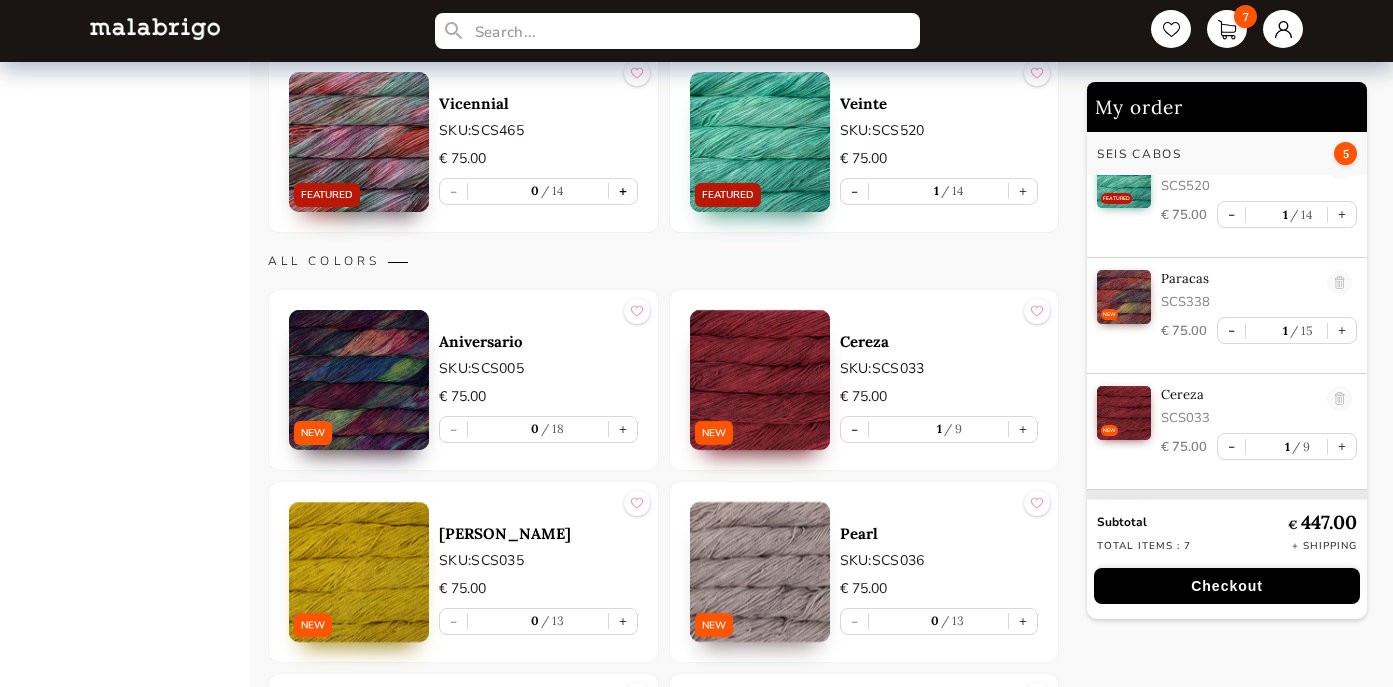 click on "+" at bounding box center (623, 191) 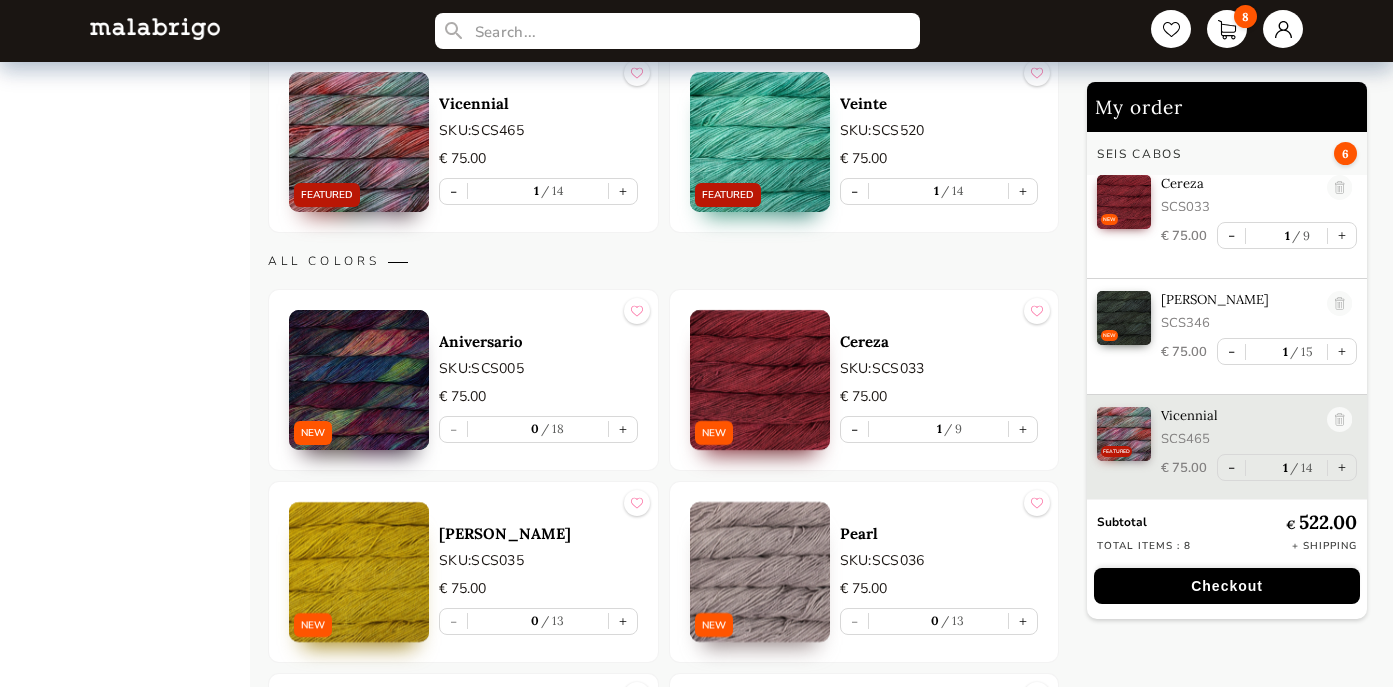 scroll, scrollTop: 636, scrollLeft: 0, axis: vertical 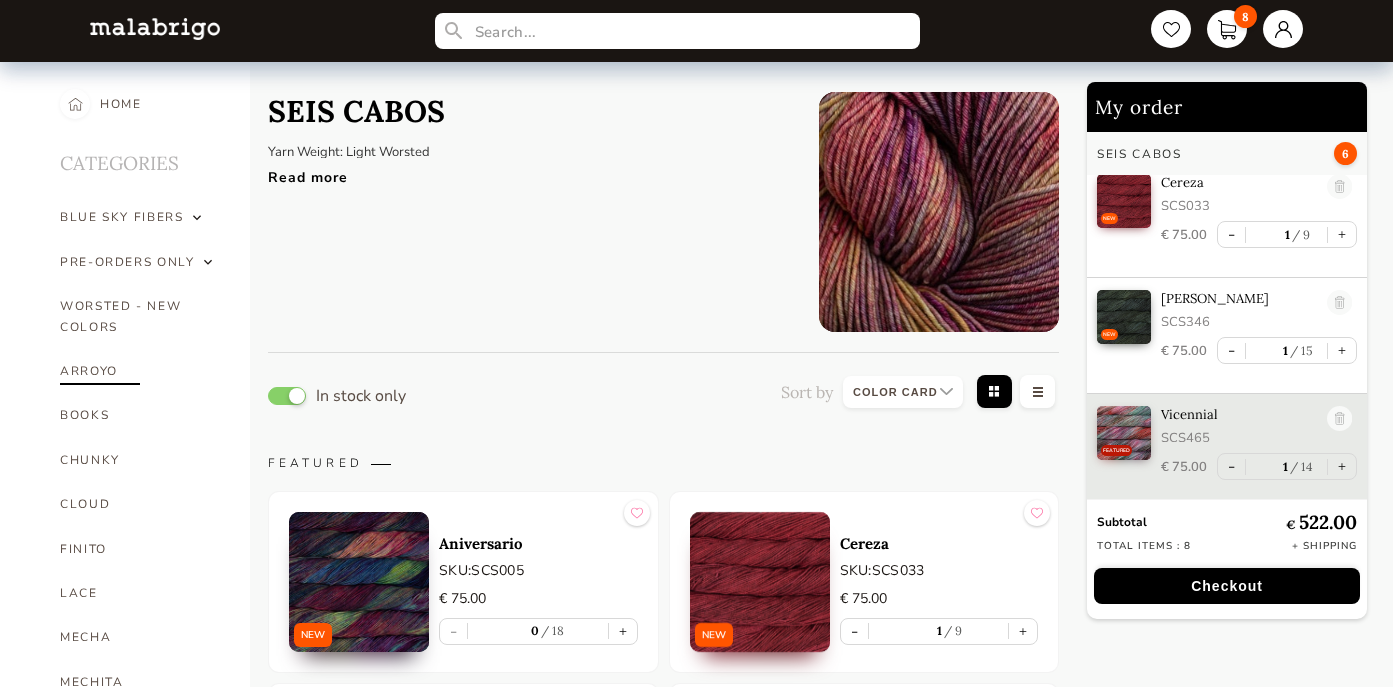 click on "ARROYO" at bounding box center [140, 371] 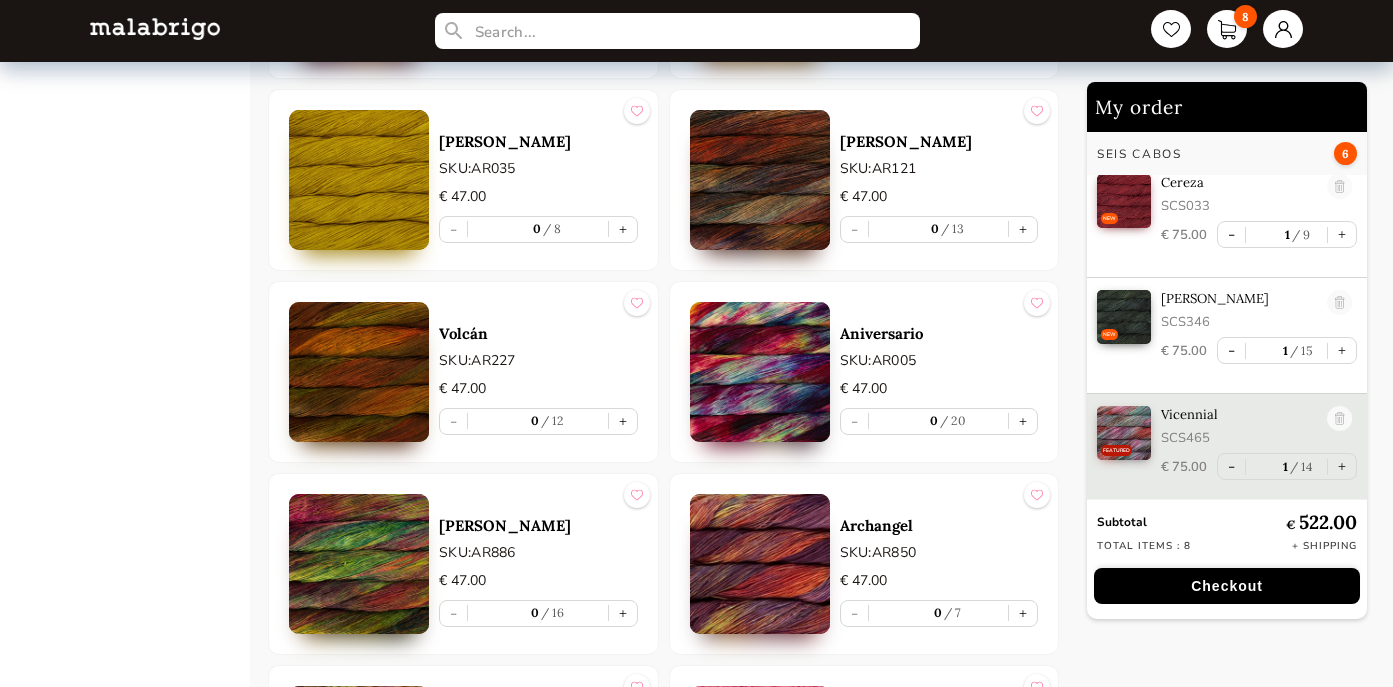 scroll, scrollTop: 4779, scrollLeft: 0, axis: vertical 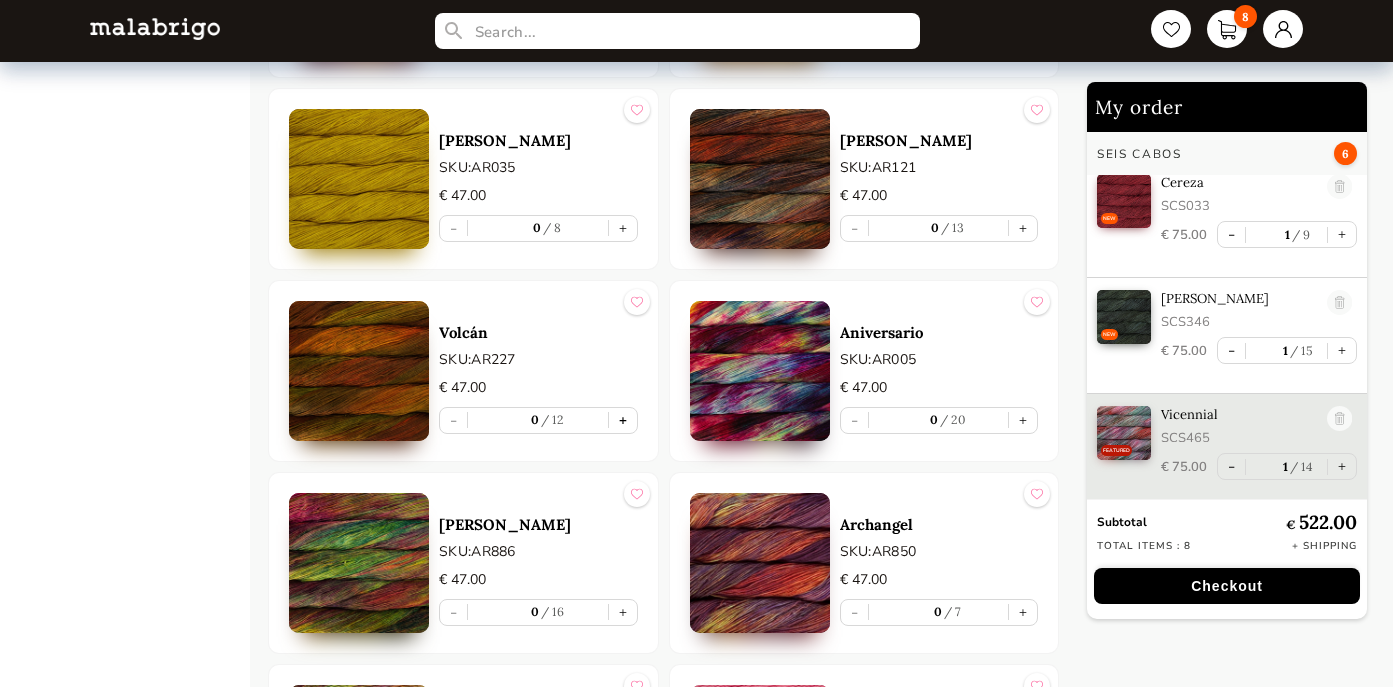 click on "+" at bounding box center [623, 420] 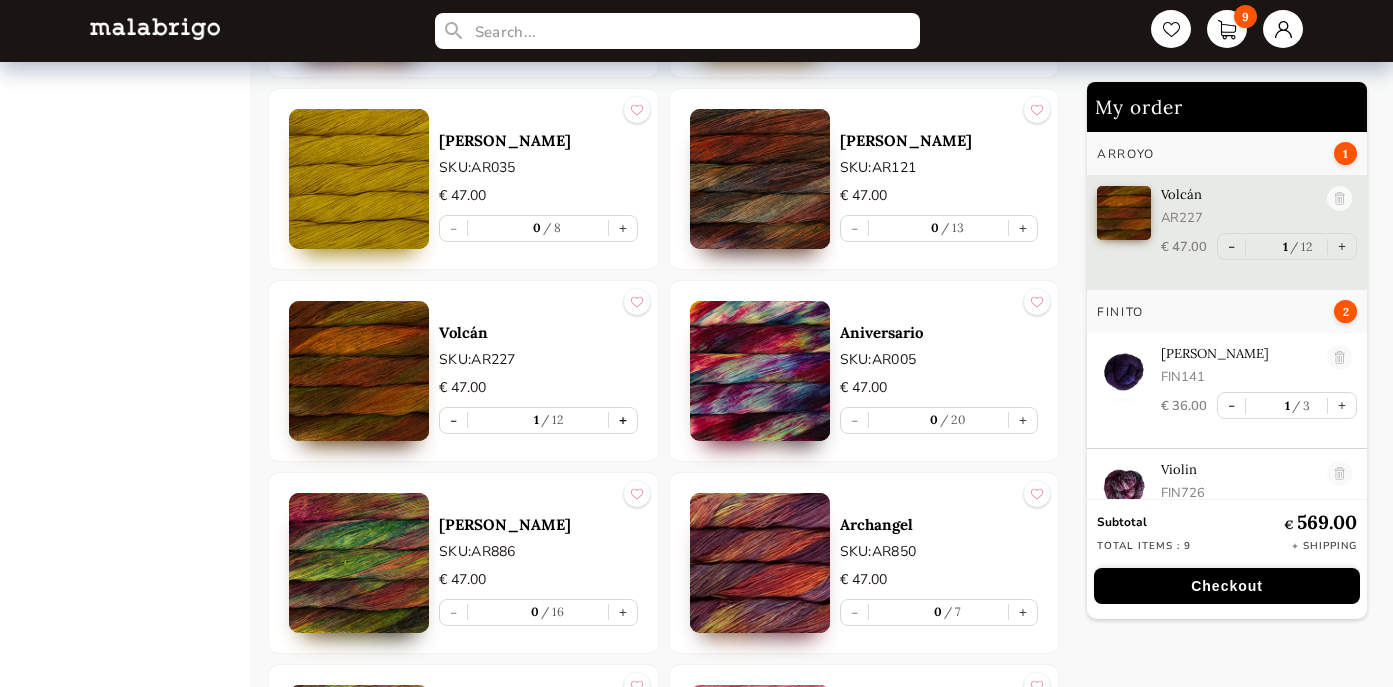 scroll, scrollTop: 0, scrollLeft: 0, axis: both 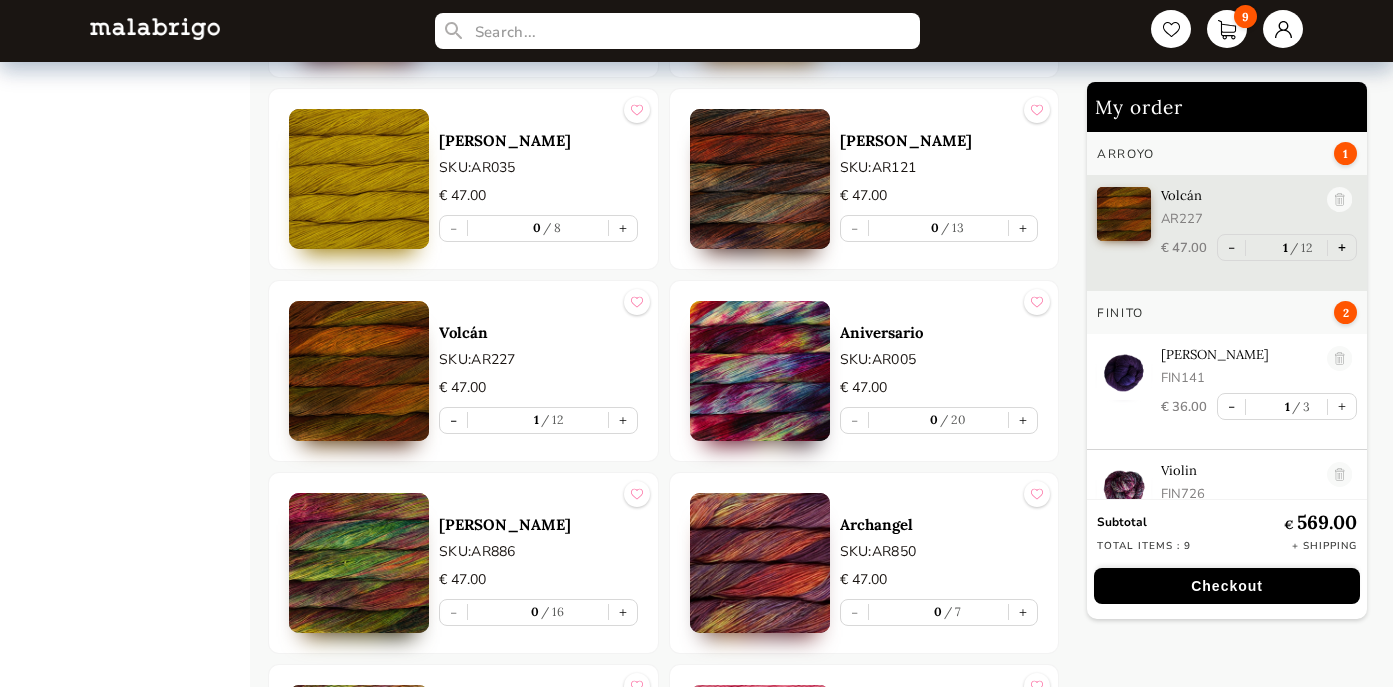 click on "+" at bounding box center [1342, 247] 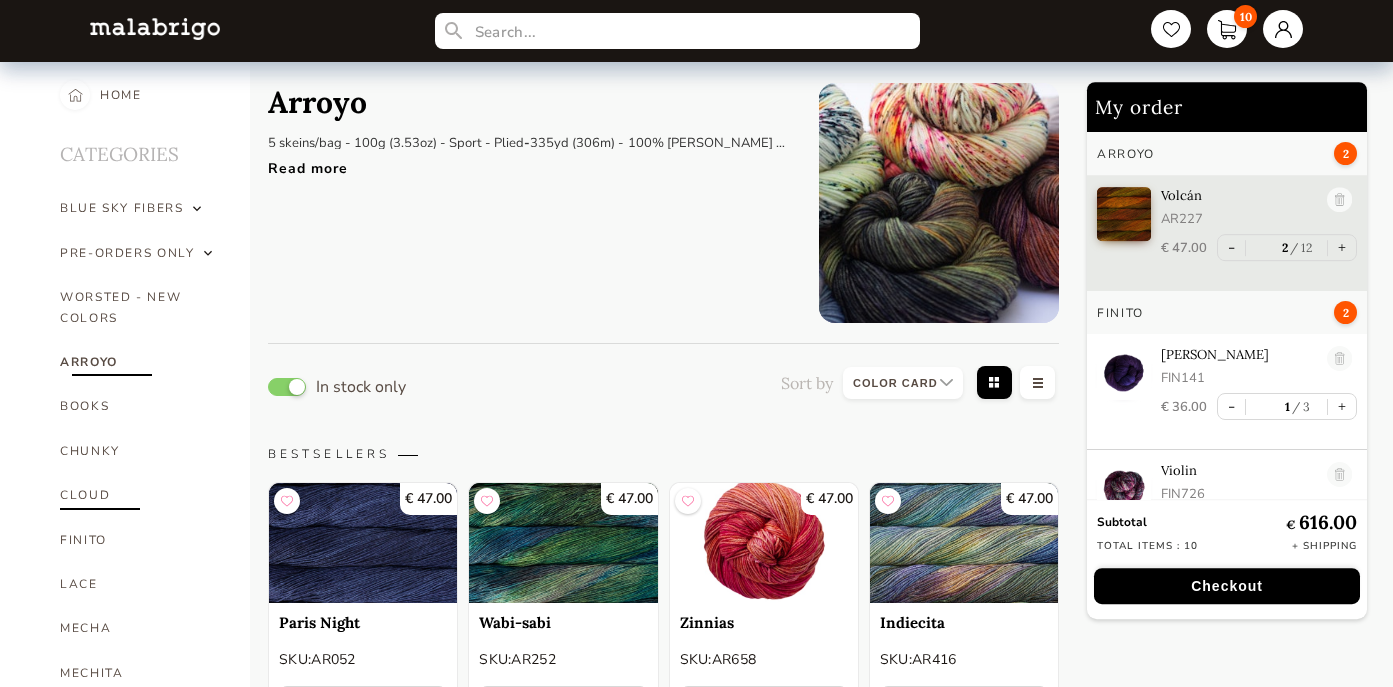 scroll, scrollTop: 17, scrollLeft: 0, axis: vertical 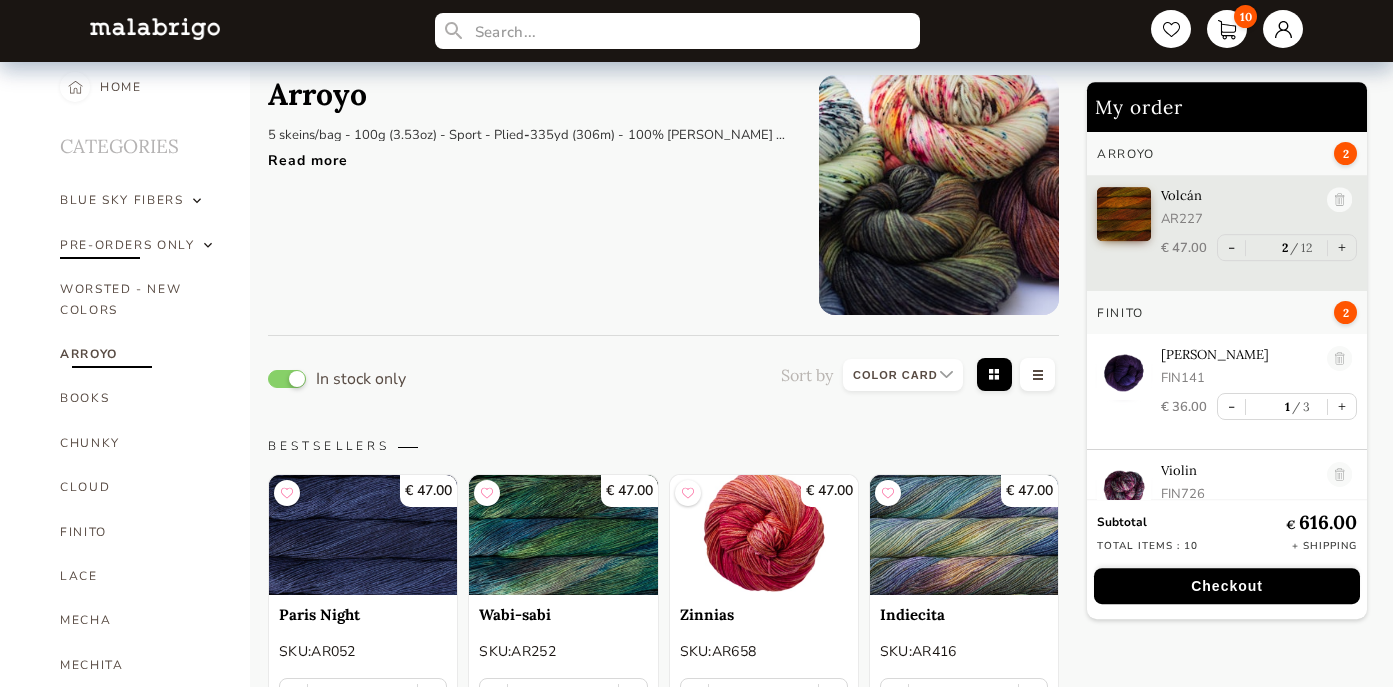 click on "PRE-ORDERS ONLY" at bounding box center [127, 245] 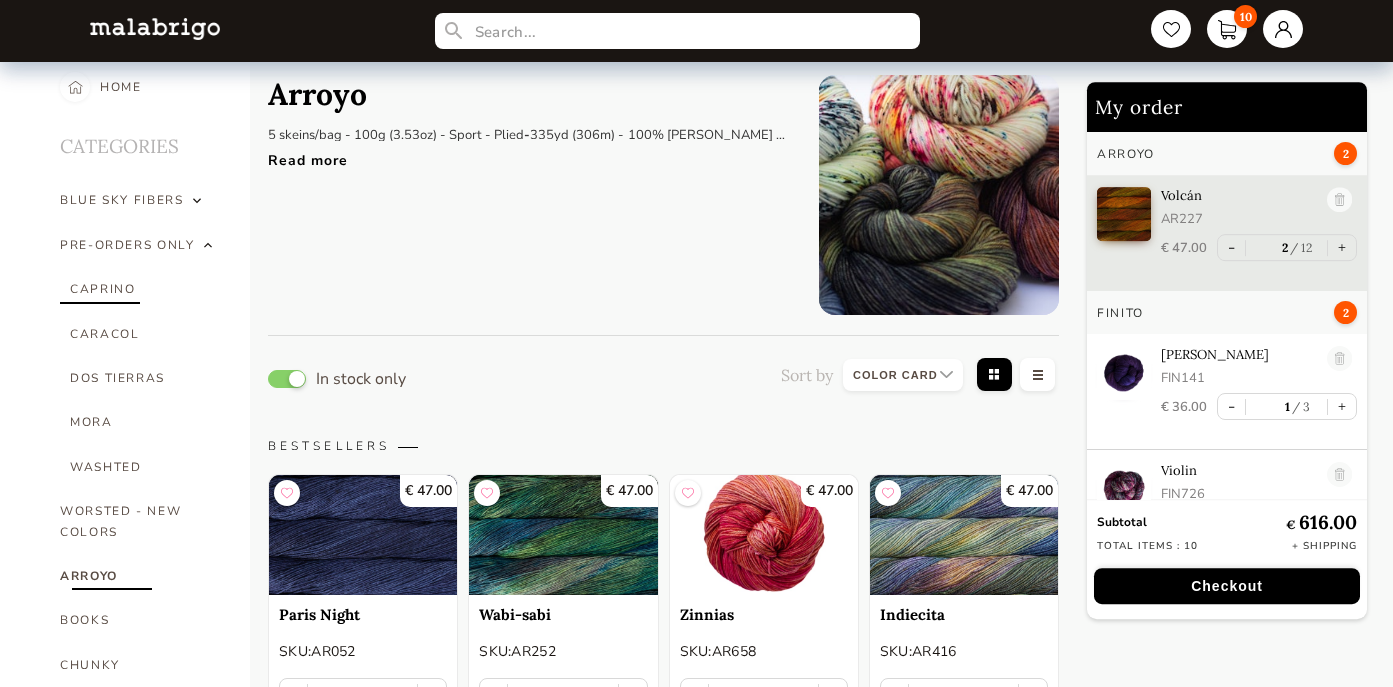 click on "CAPRINO" at bounding box center [145, 289] 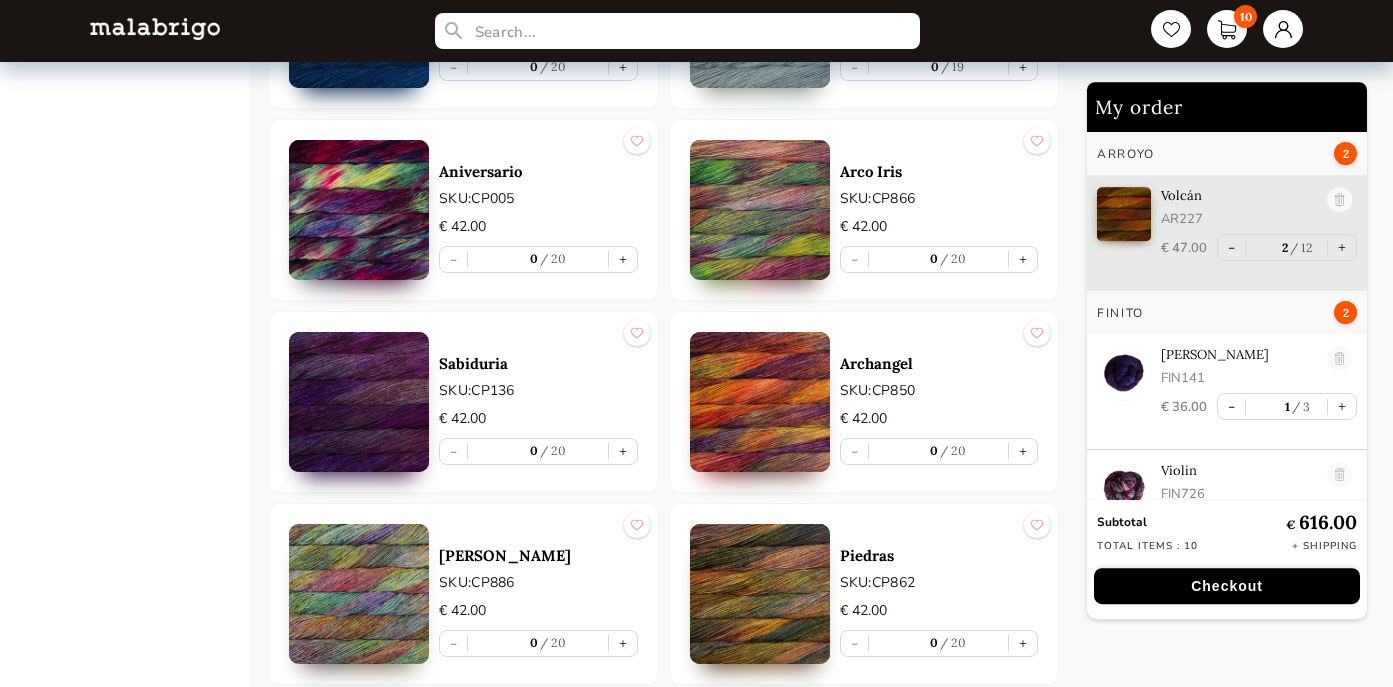 scroll, scrollTop: 2639, scrollLeft: 0, axis: vertical 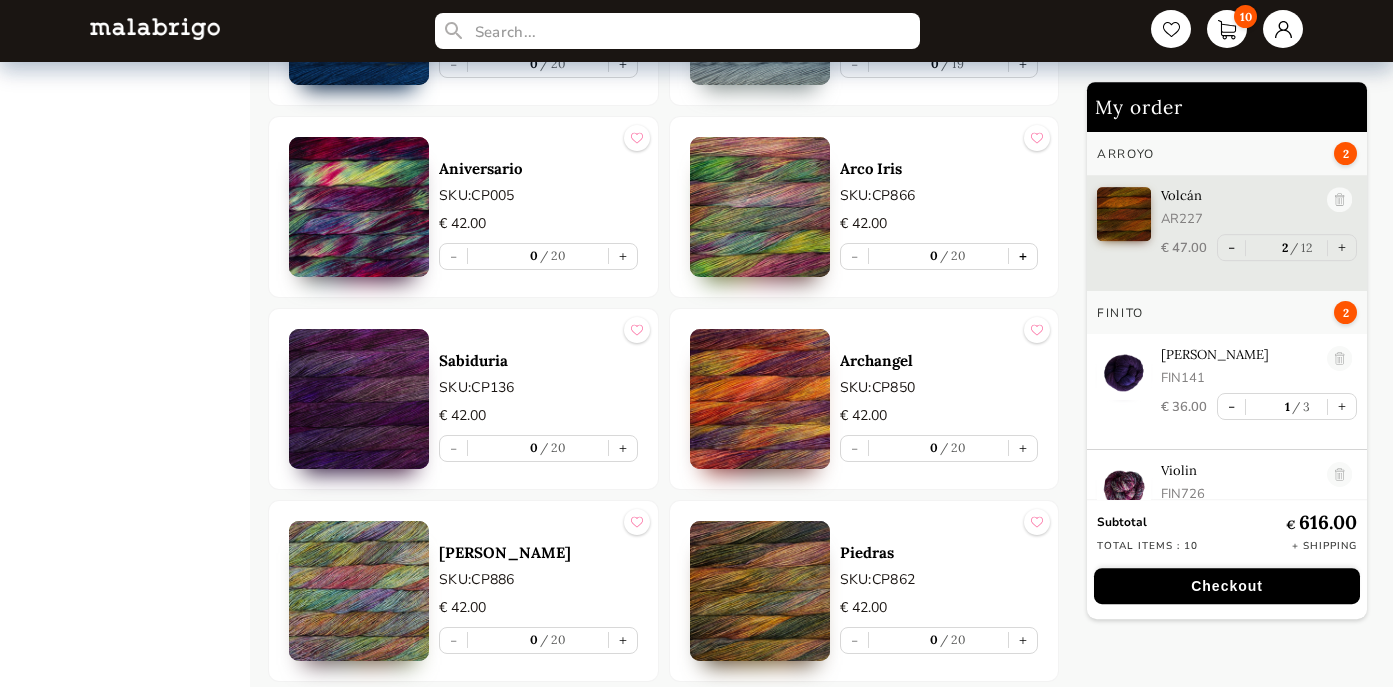 click on "+" at bounding box center [1023, 256] 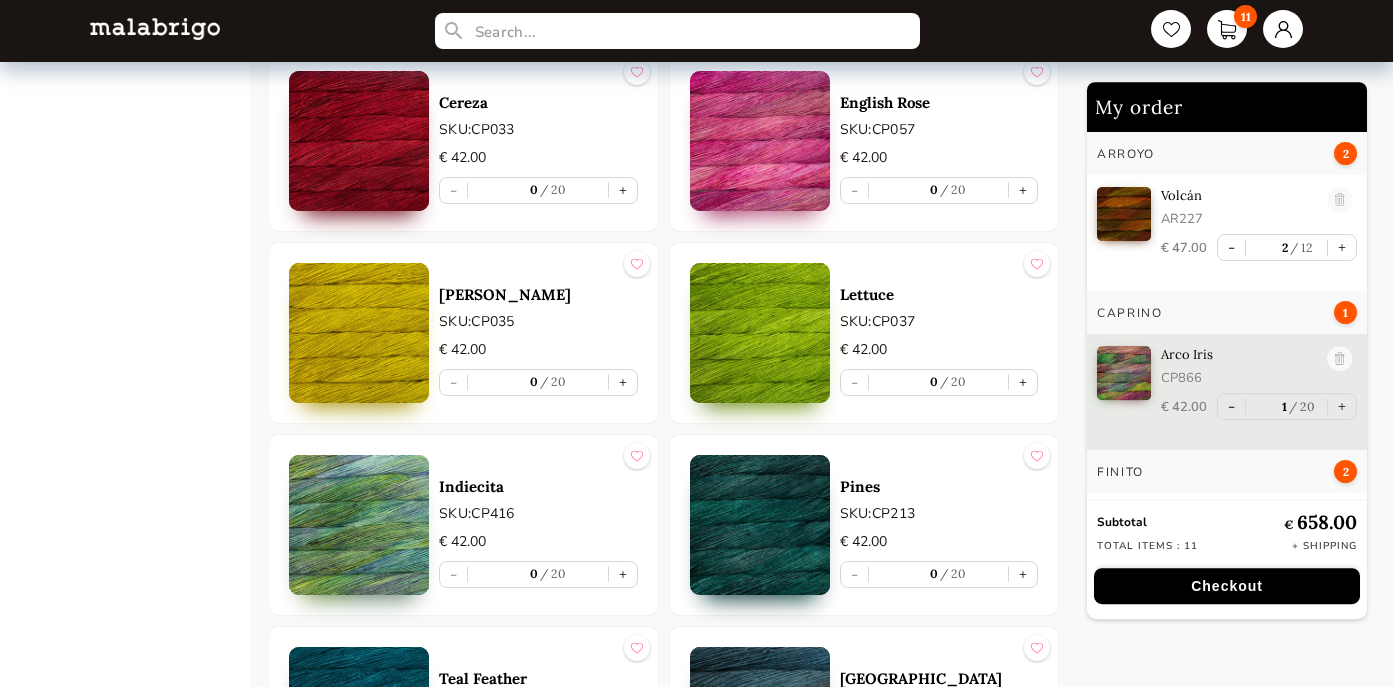 scroll, scrollTop: 3298, scrollLeft: 0, axis: vertical 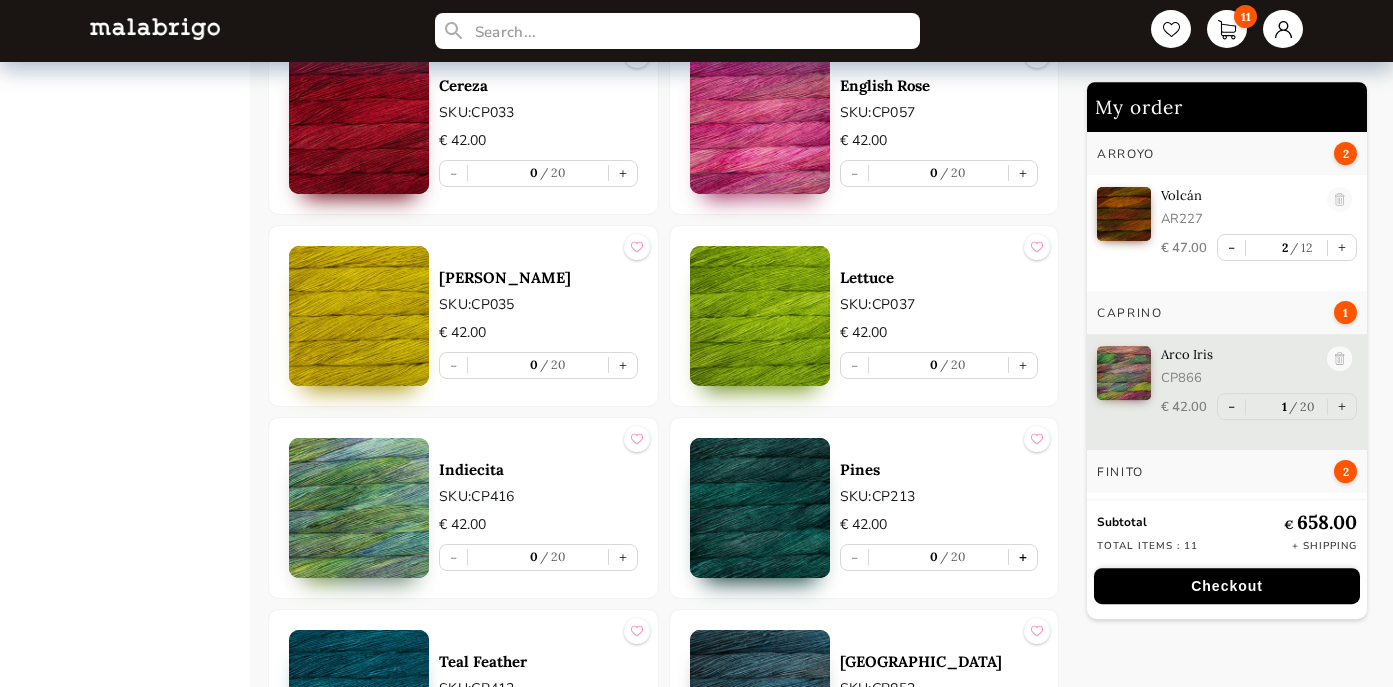 click on "+" at bounding box center (1023, 557) 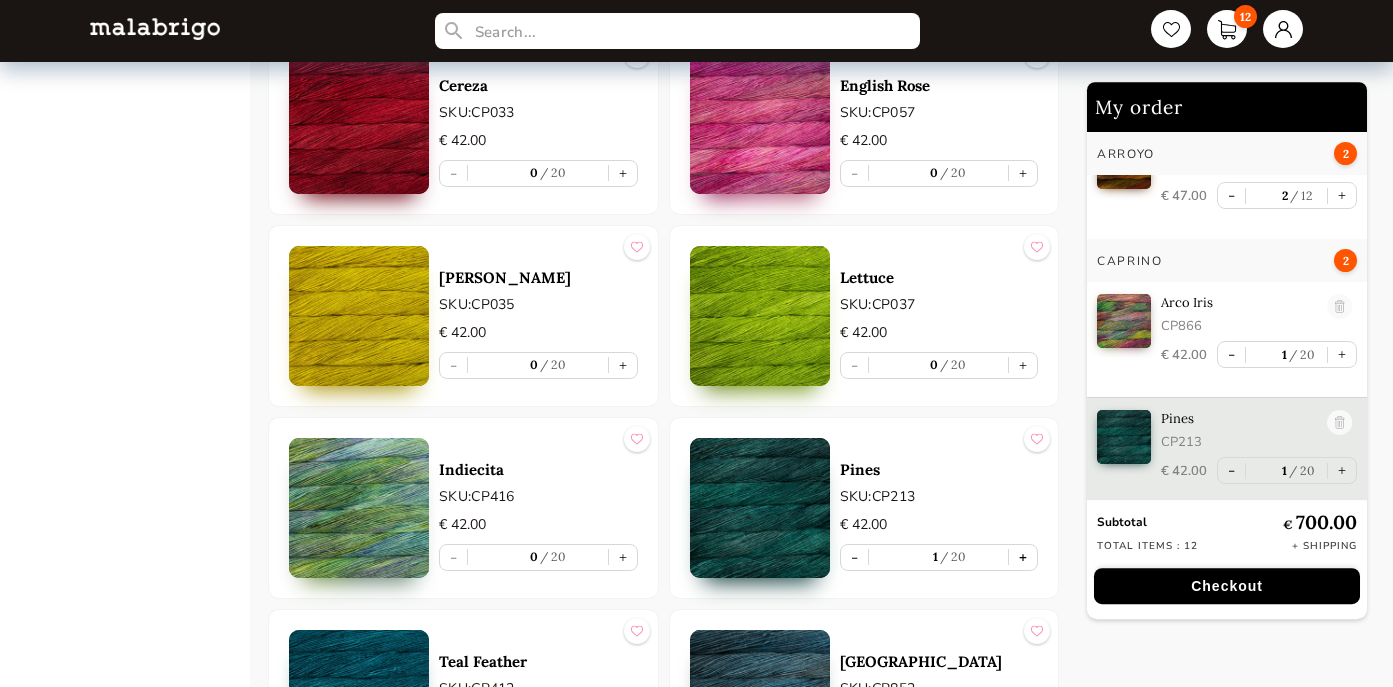 scroll, scrollTop: 57, scrollLeft: 0, axis: vertical 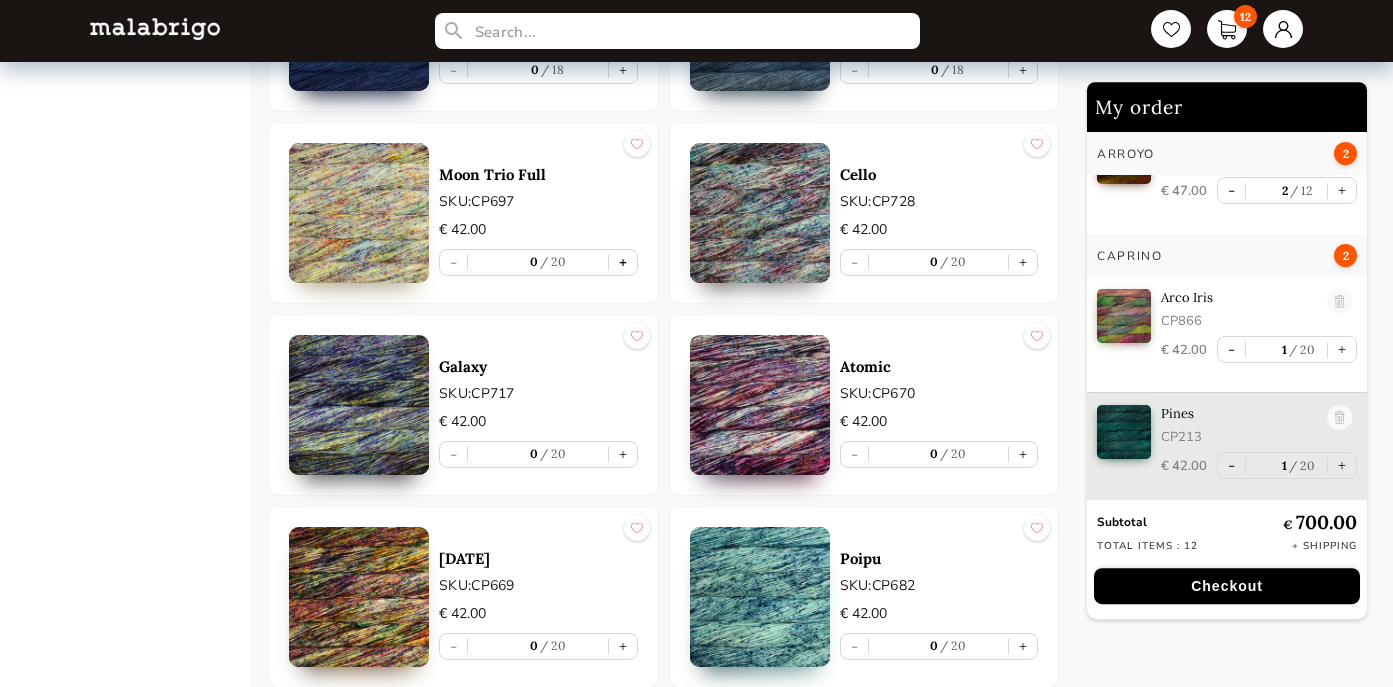 click on "+" at bounding box center (623, 262) 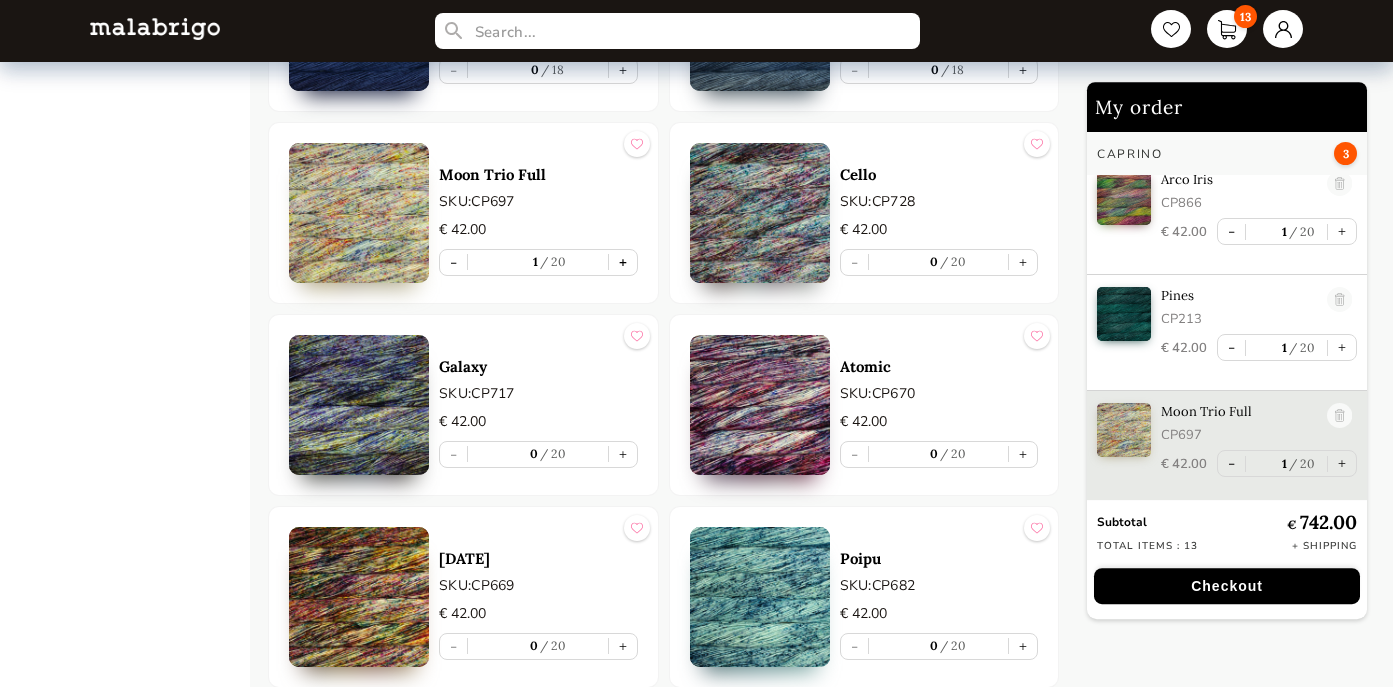 scroll, scrollTop: 176, scrollLeft: 0, axis: vertical 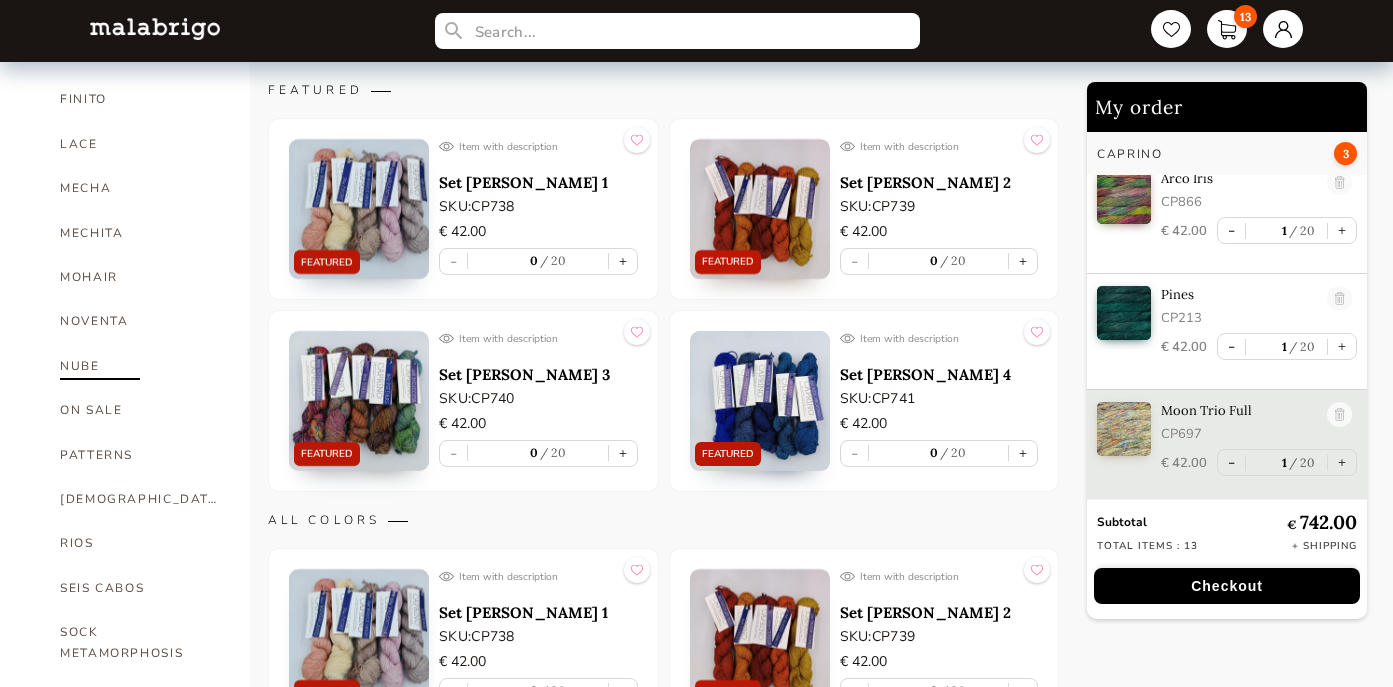 click on "NUBE" at bounding box center (140, 366) 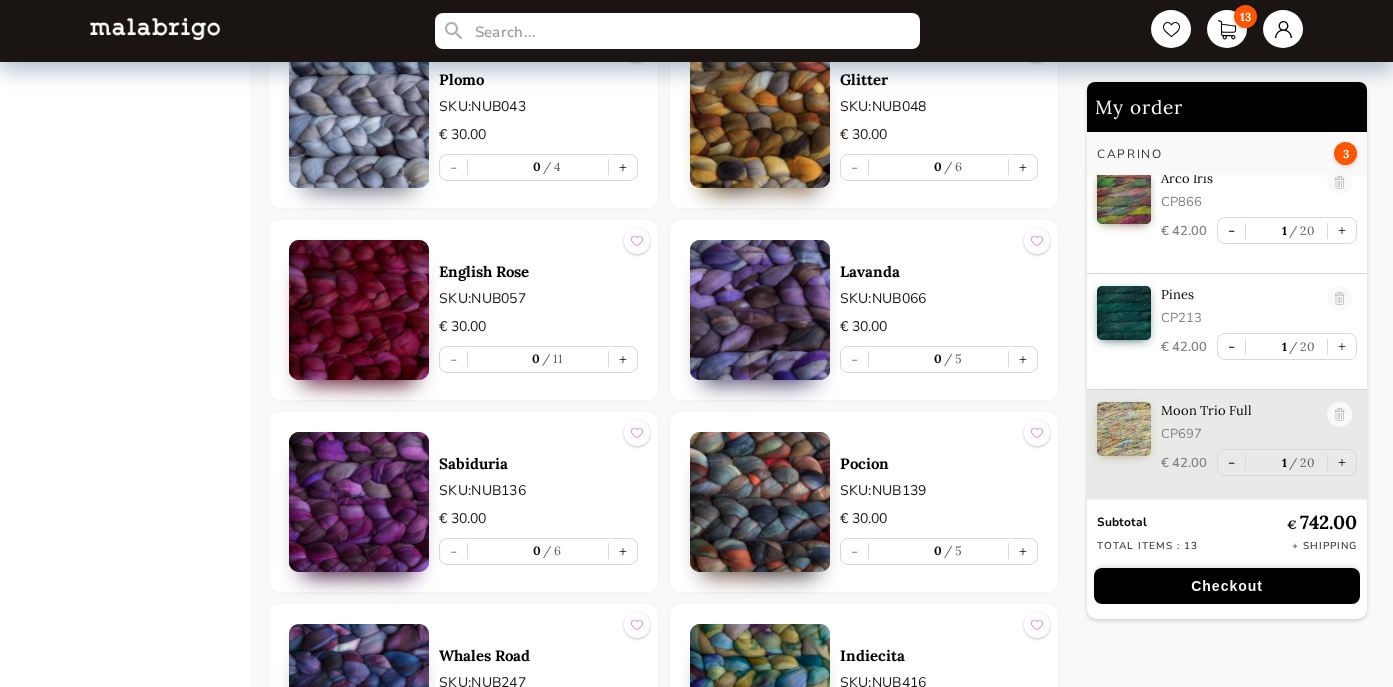 scroll, scrollTop: 2352, scrollLeft: 0, axis: vertical 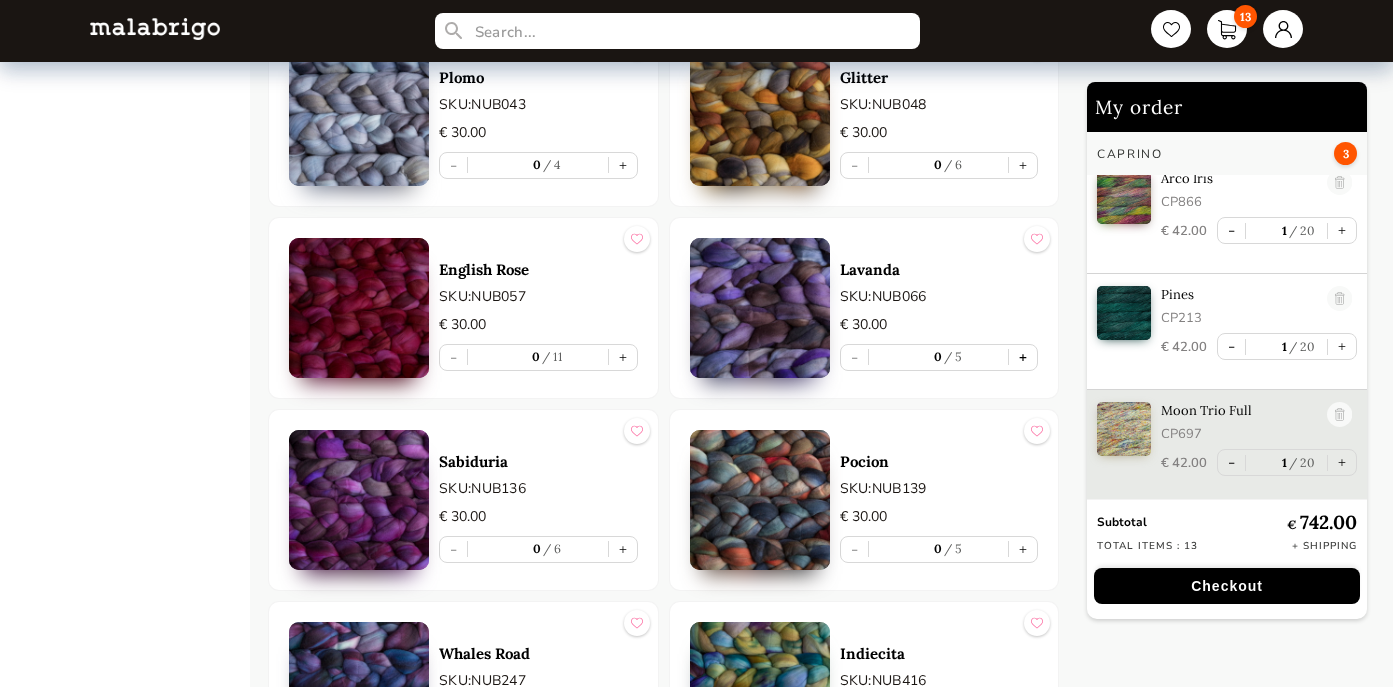 click on "+" at bounding box center [1023, 357] 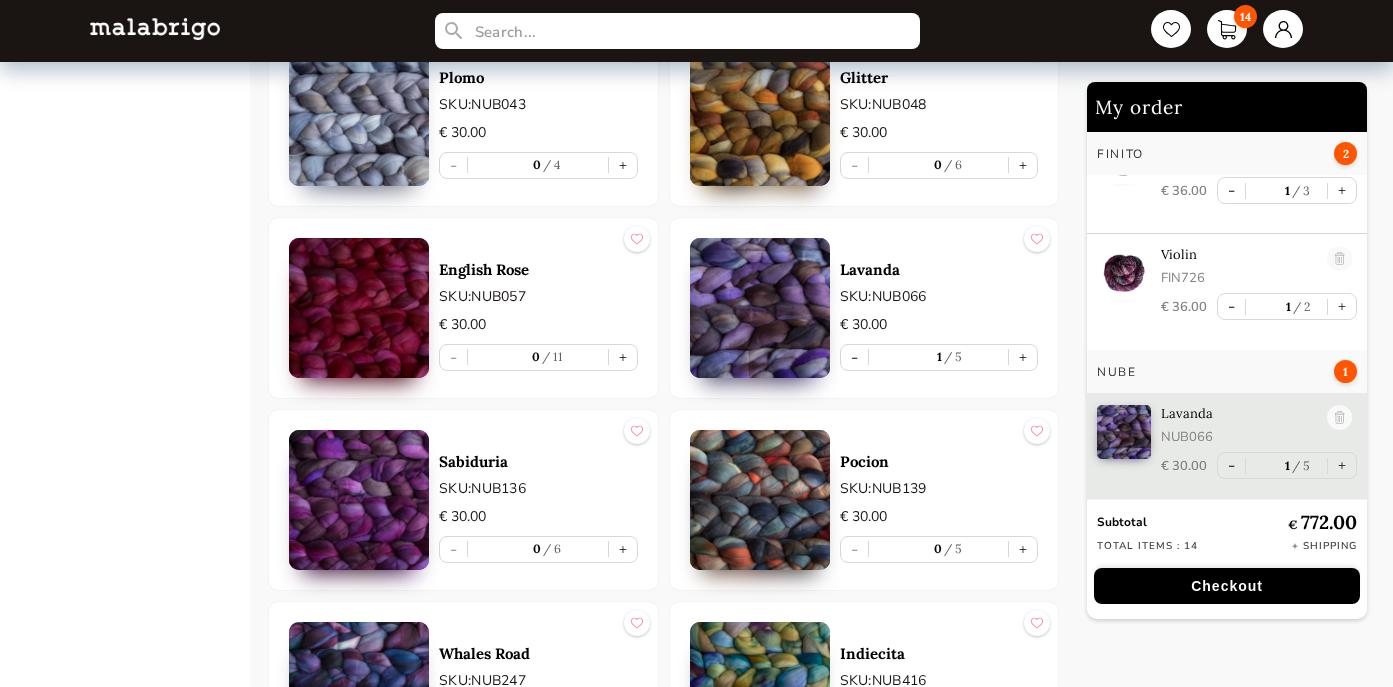 scroll, scrollTop: 608, scrollLeft: 0, axis: vertical 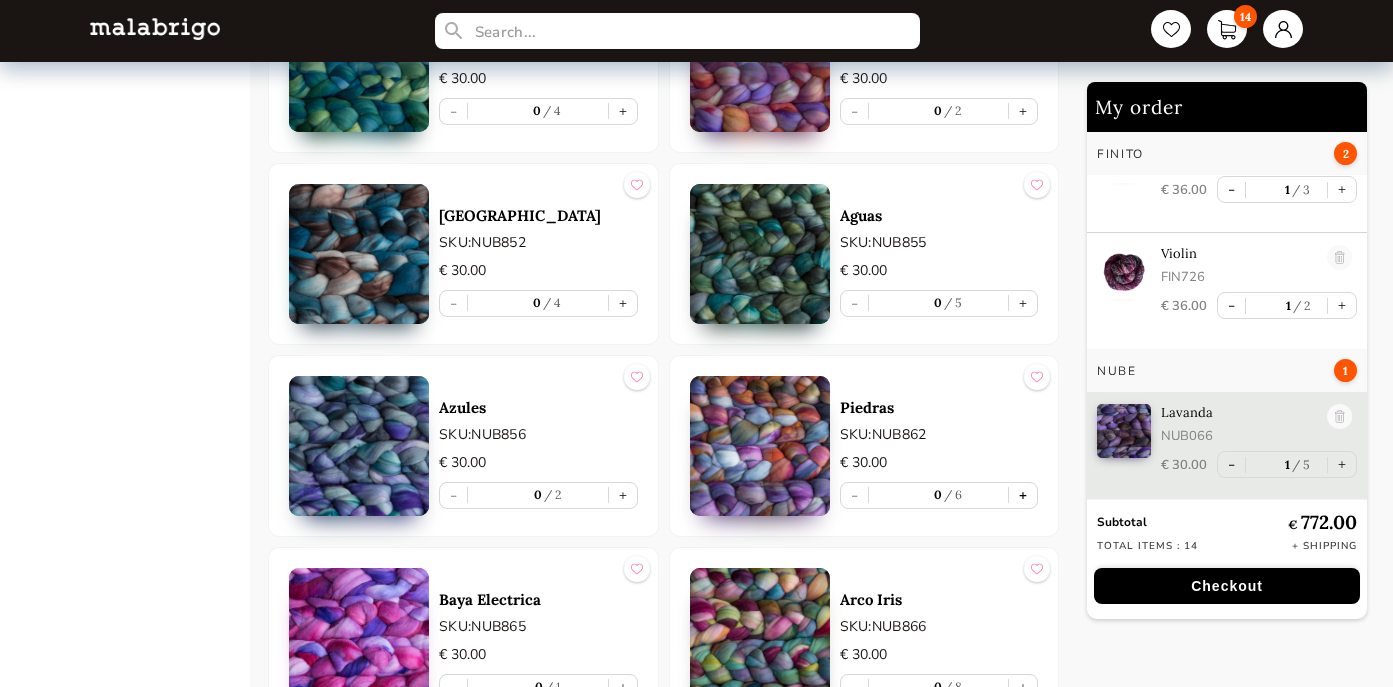click on "+" at bounding box center [1023, 495] 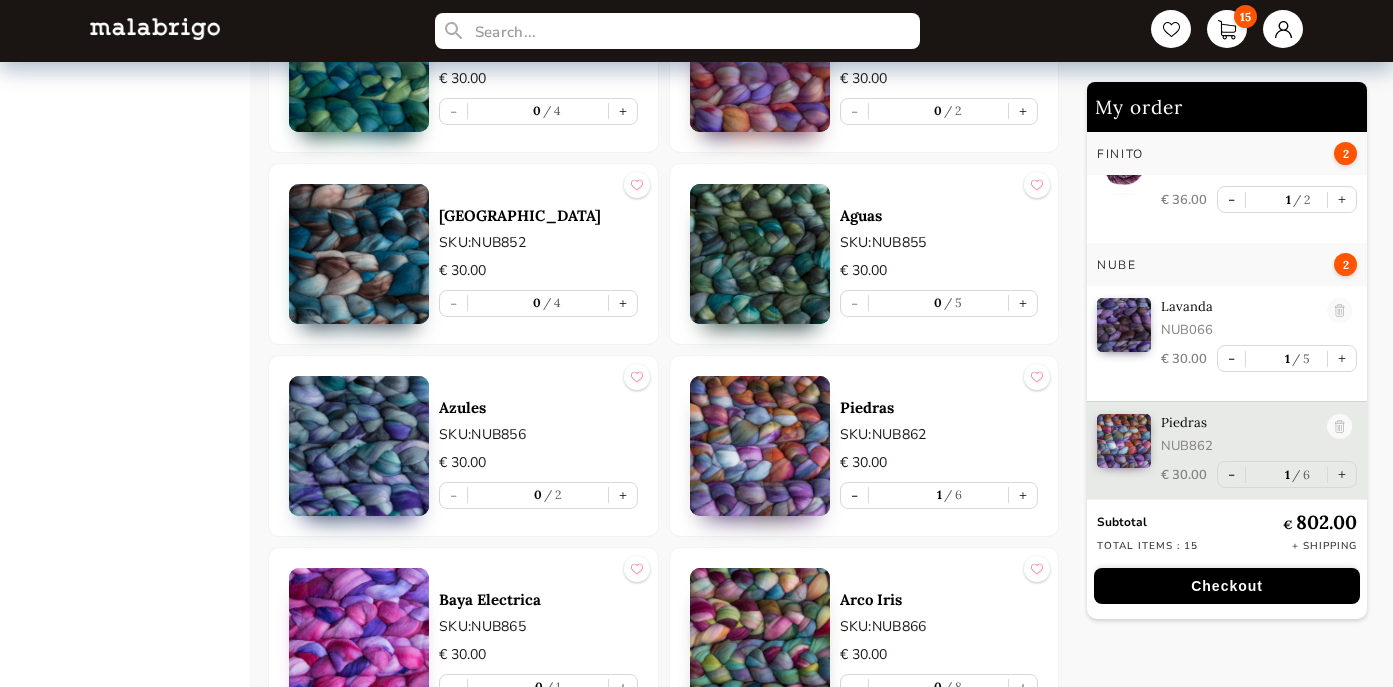 scroll, scrollTop: 722, scrollLeft: 0, axis: vertical 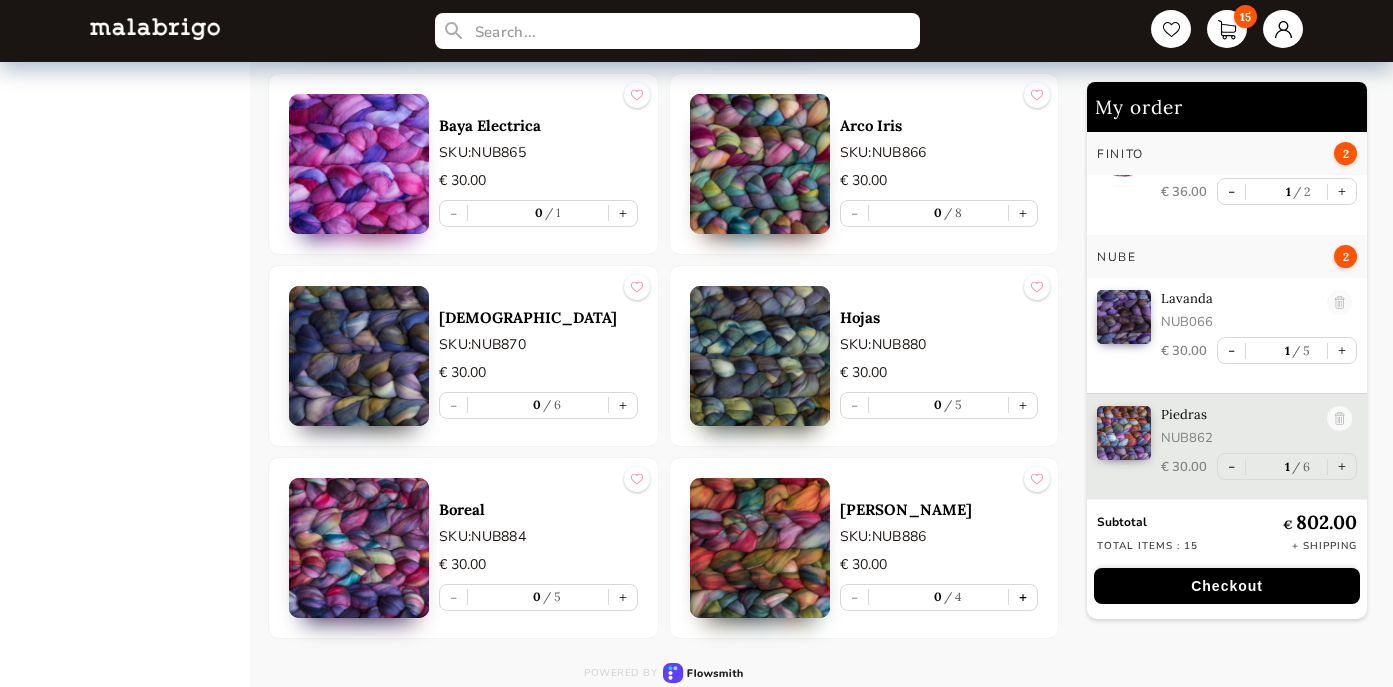 click on "+" at bounding box center (1023, 597) 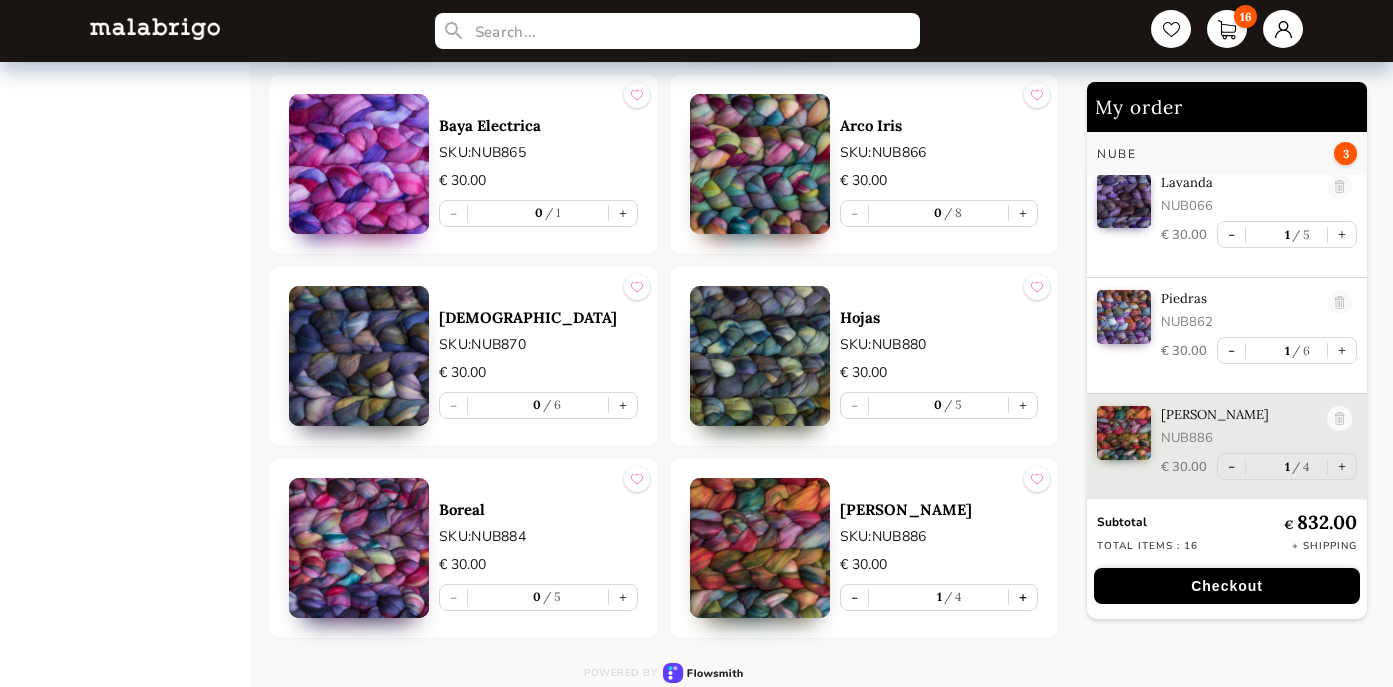scroll, scrollTop: 839, scrollLeft: 0, axis: vertical 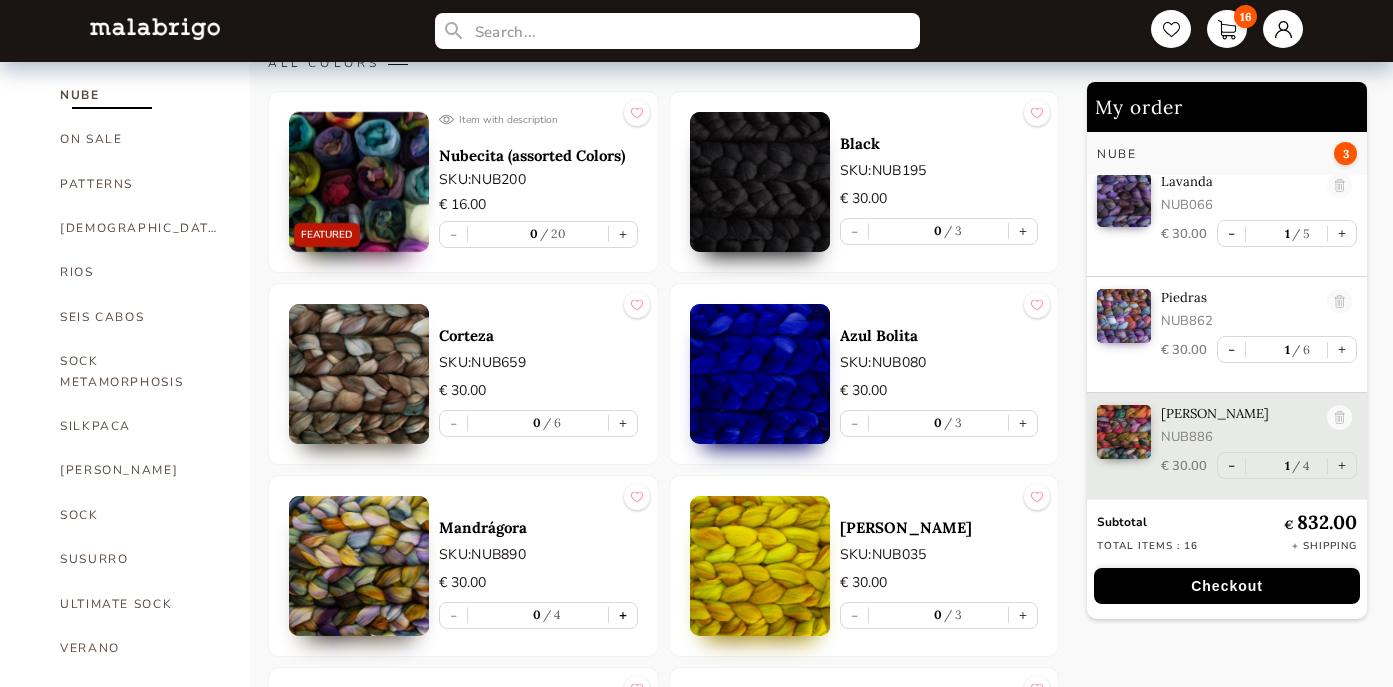 click on "+" at bounding box center (623, 615) 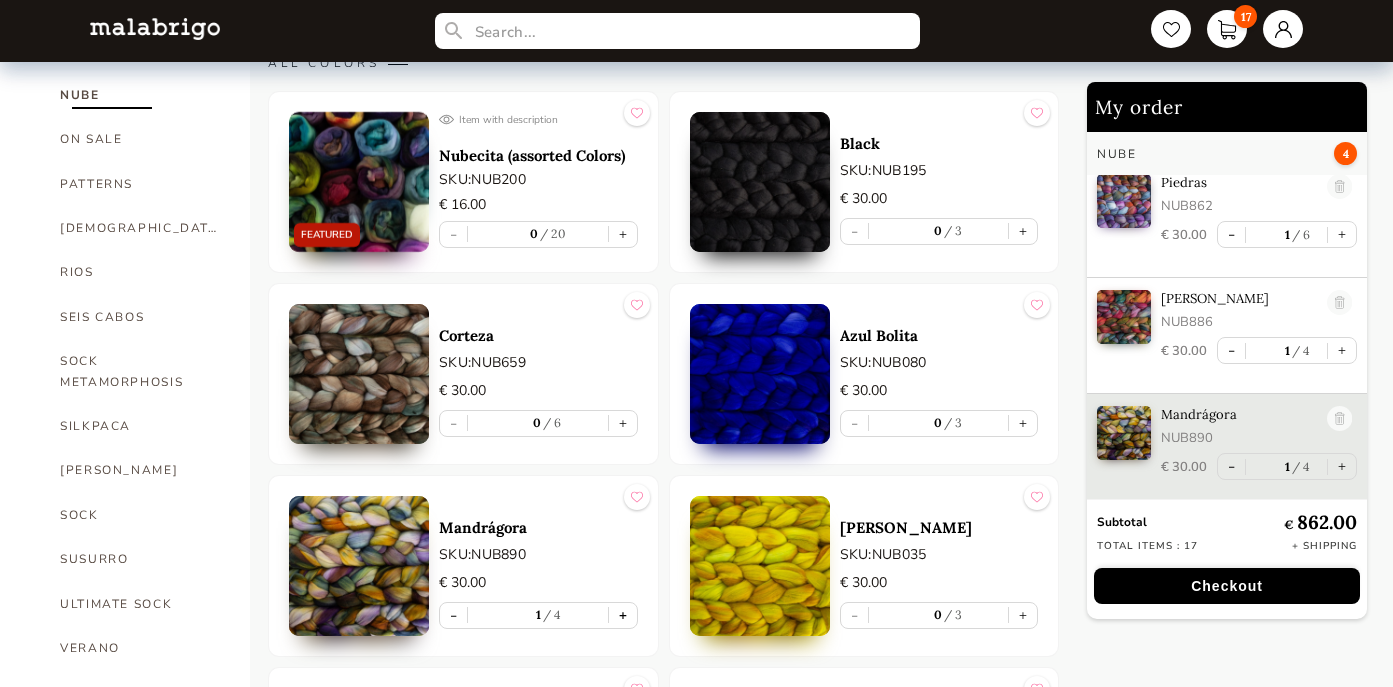 scroll, scrollTop: 955, scrollLeft: 0, axis: vertical 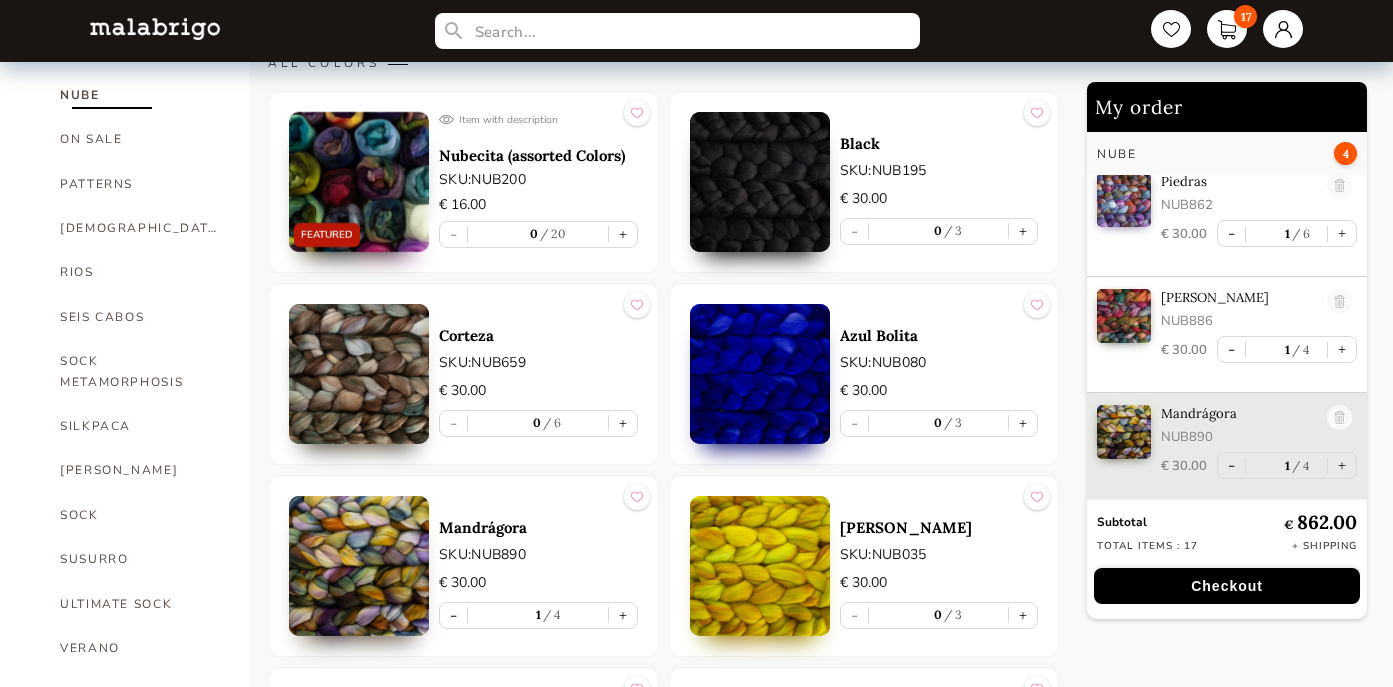 click on "Checkout" at bounding box center [1227, 586] 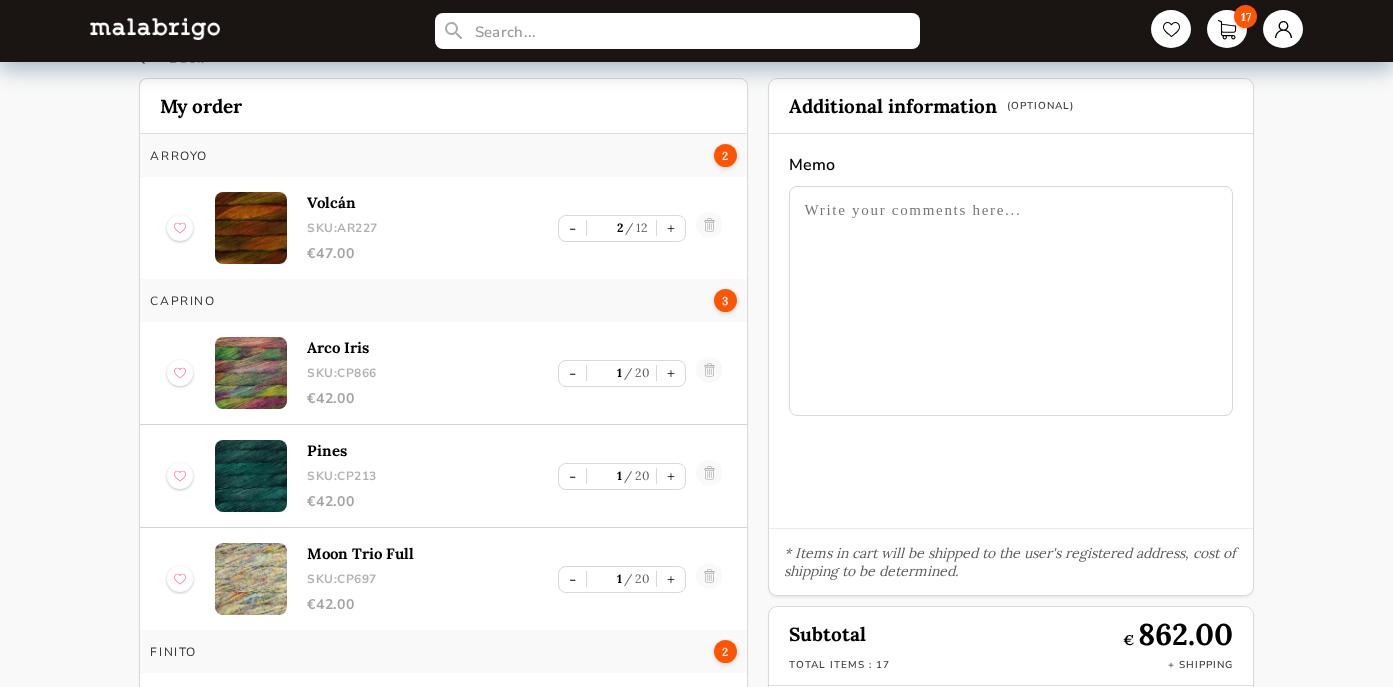scroll, scrollTop: 0, scrollLeft: 0, axis: both 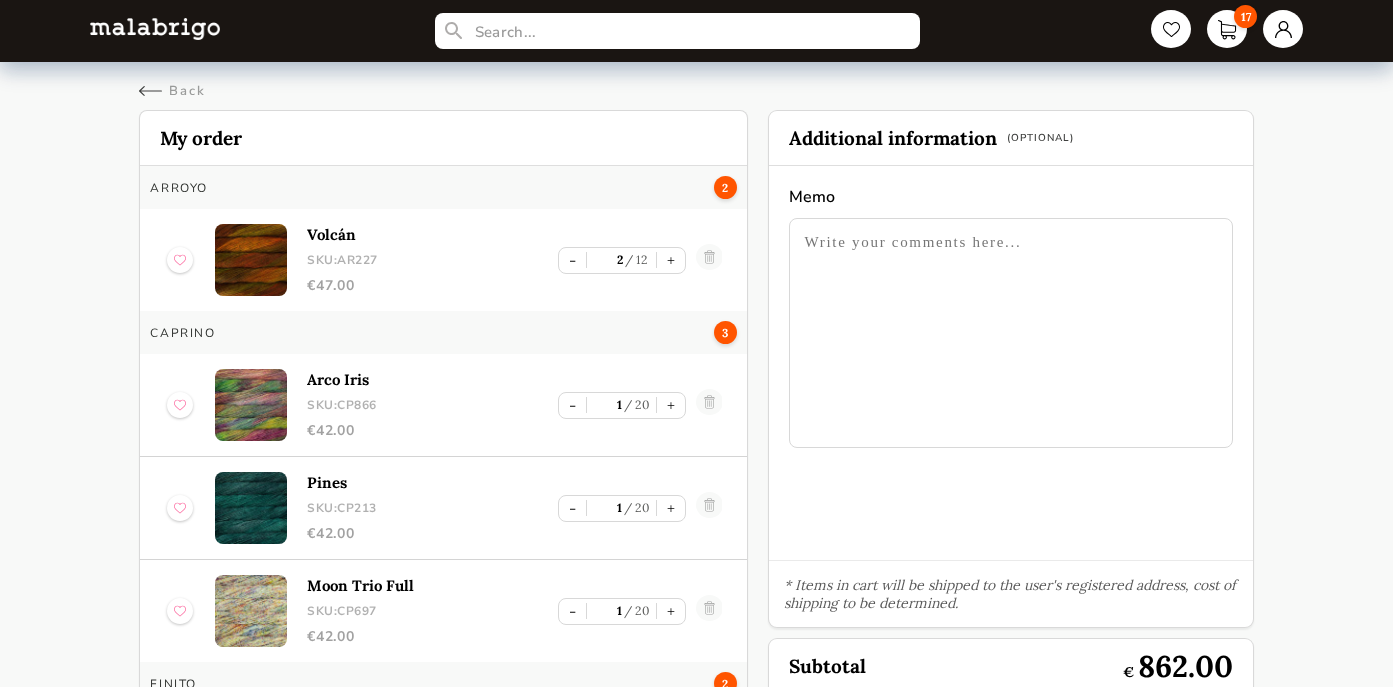 click at bounding box center (1011, 333) 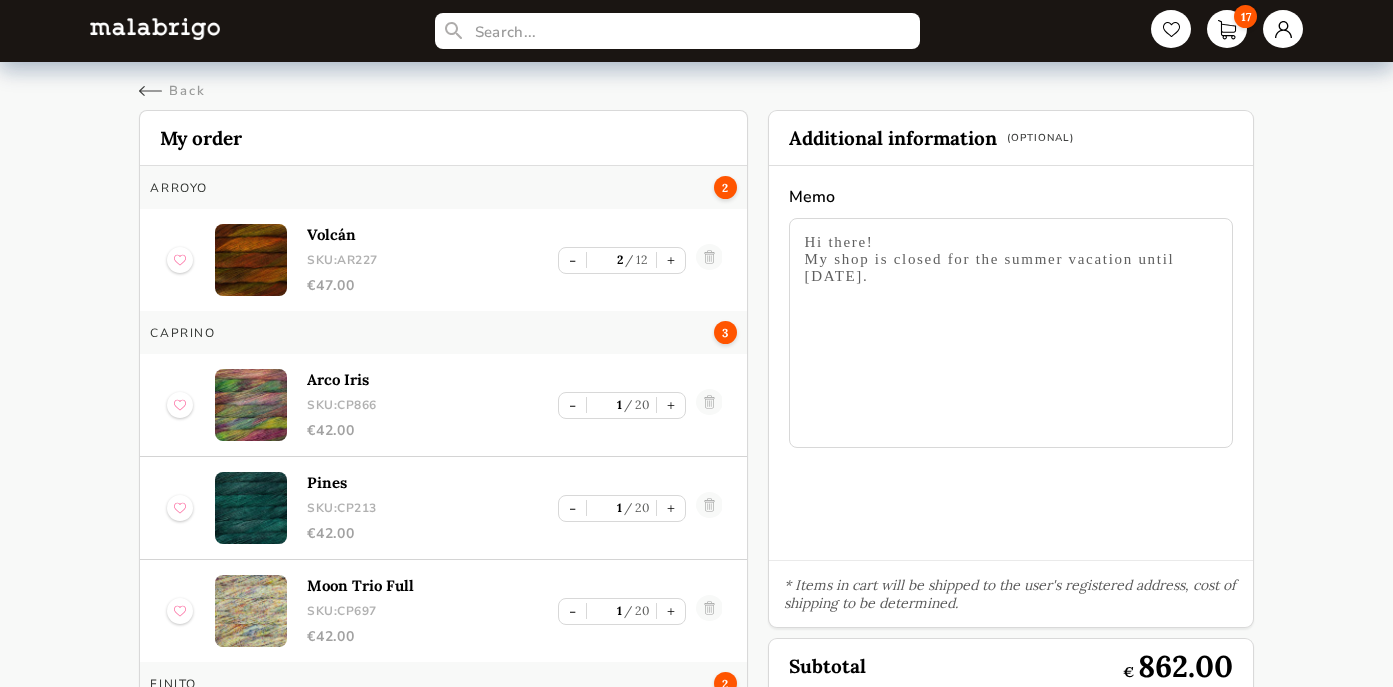 click on "Hi there!
My shop is closed for the summer vacation until [DATE]." at bounding box center [1011, 333] 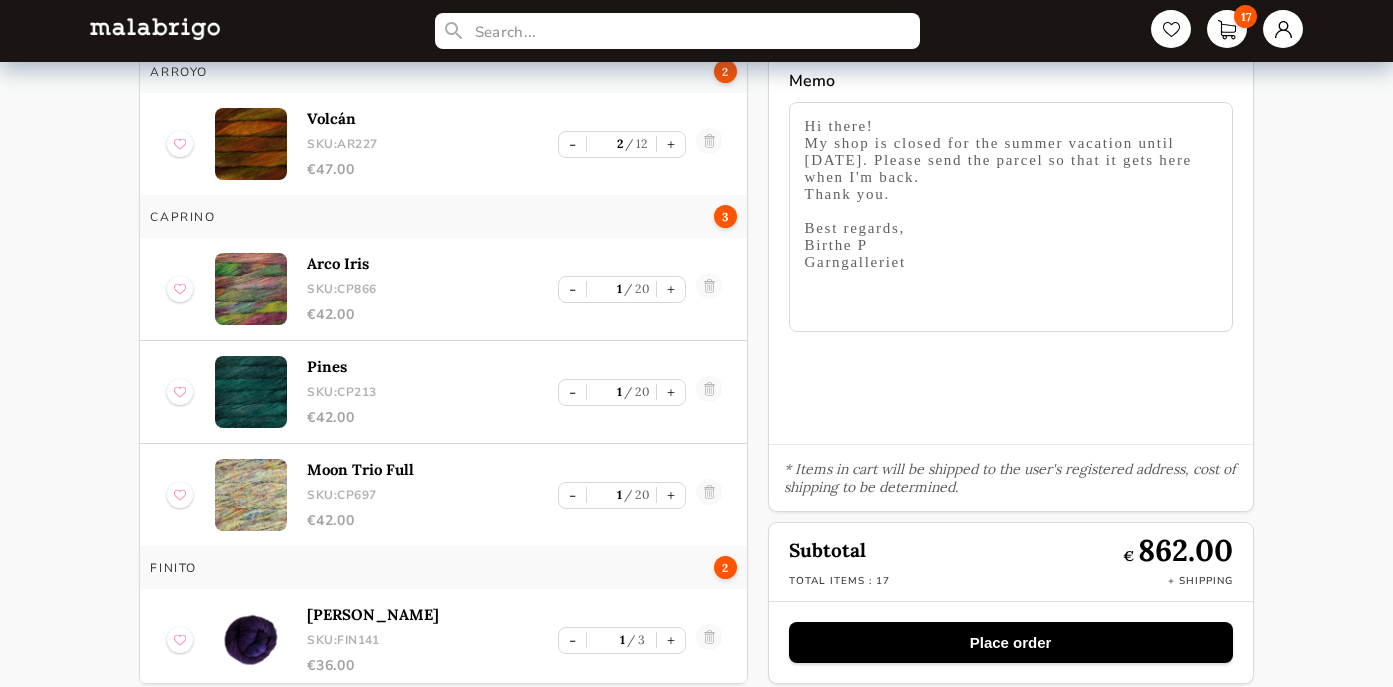 scroll, scrollTop: 134, scrollLeft: 0, axis: vertical 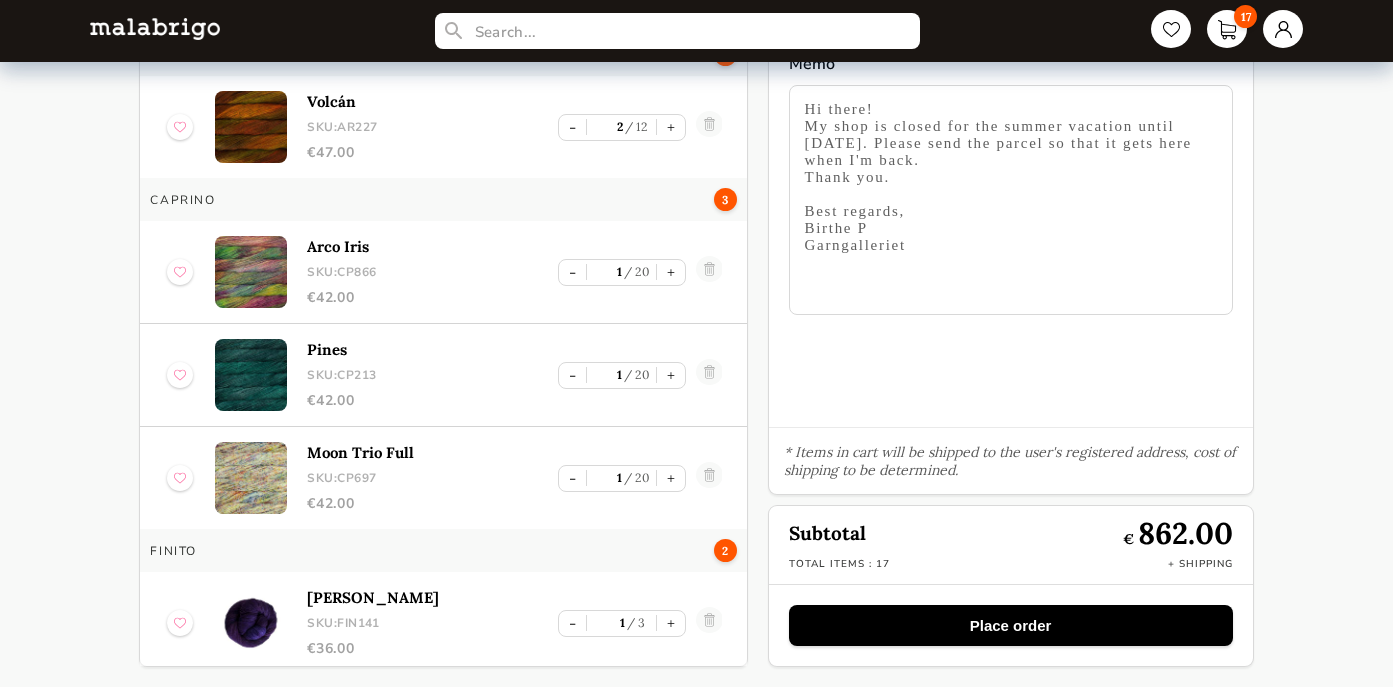 type on "Hi there!
My shop is closed for the summer vacation until [DATE]. Please send the parcel so that it gets here when I'm back.
Thank you.
Best regards,
Birthe P
Garngalleriet" 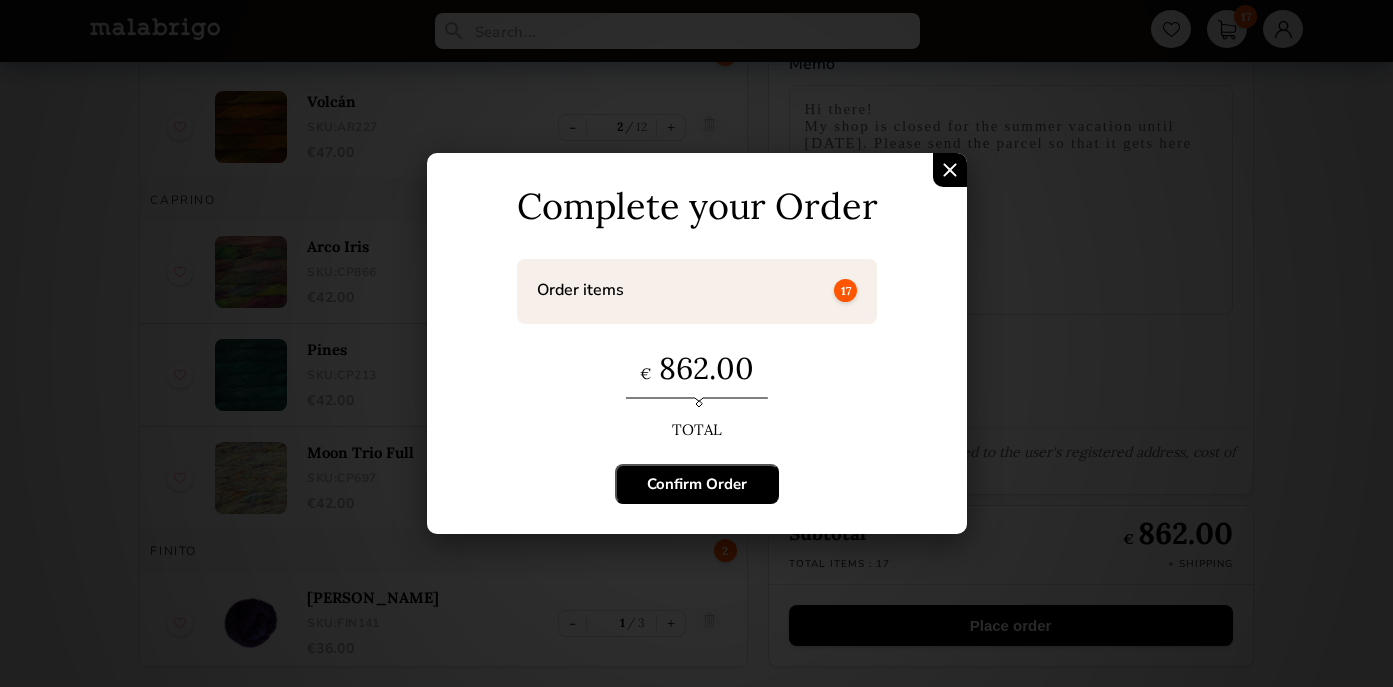 click on "Confirm Order" at bounding box center [697, 484] 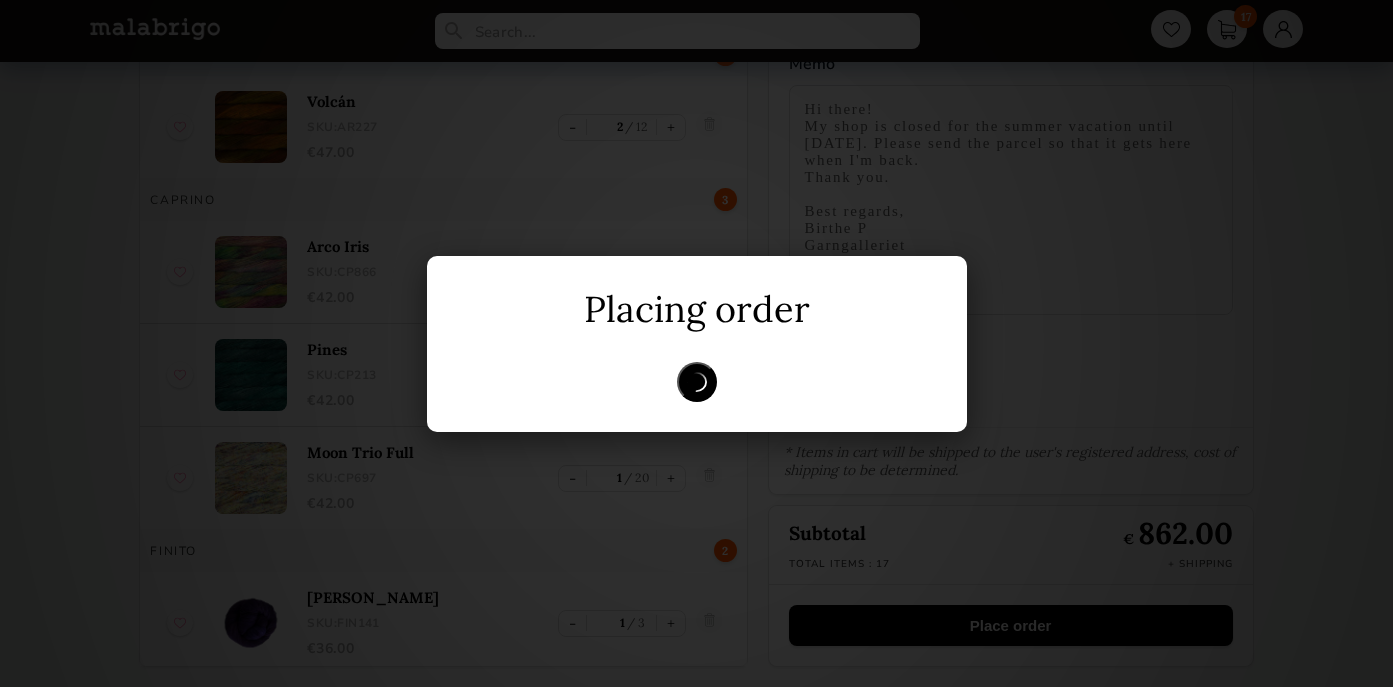 scroll, scrollTop: 0, scrollLeft: 0, axis: both 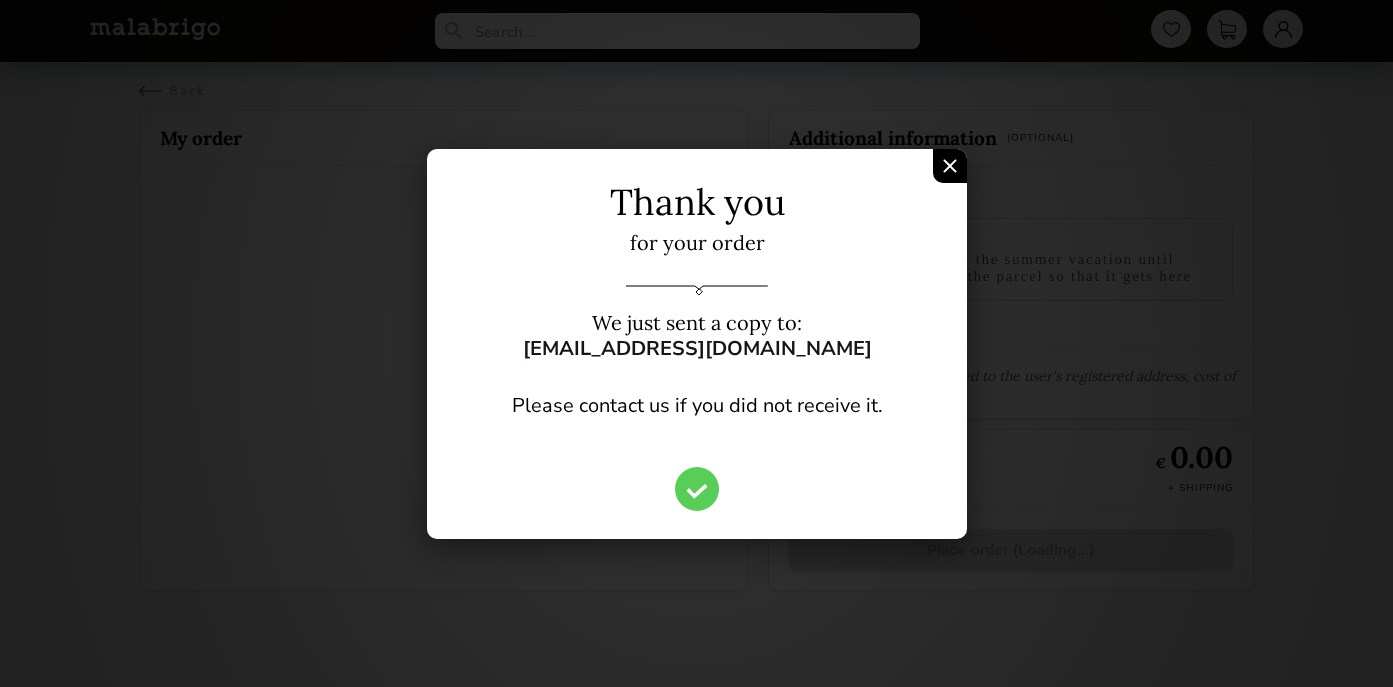 click at bounding box center [950, 166] 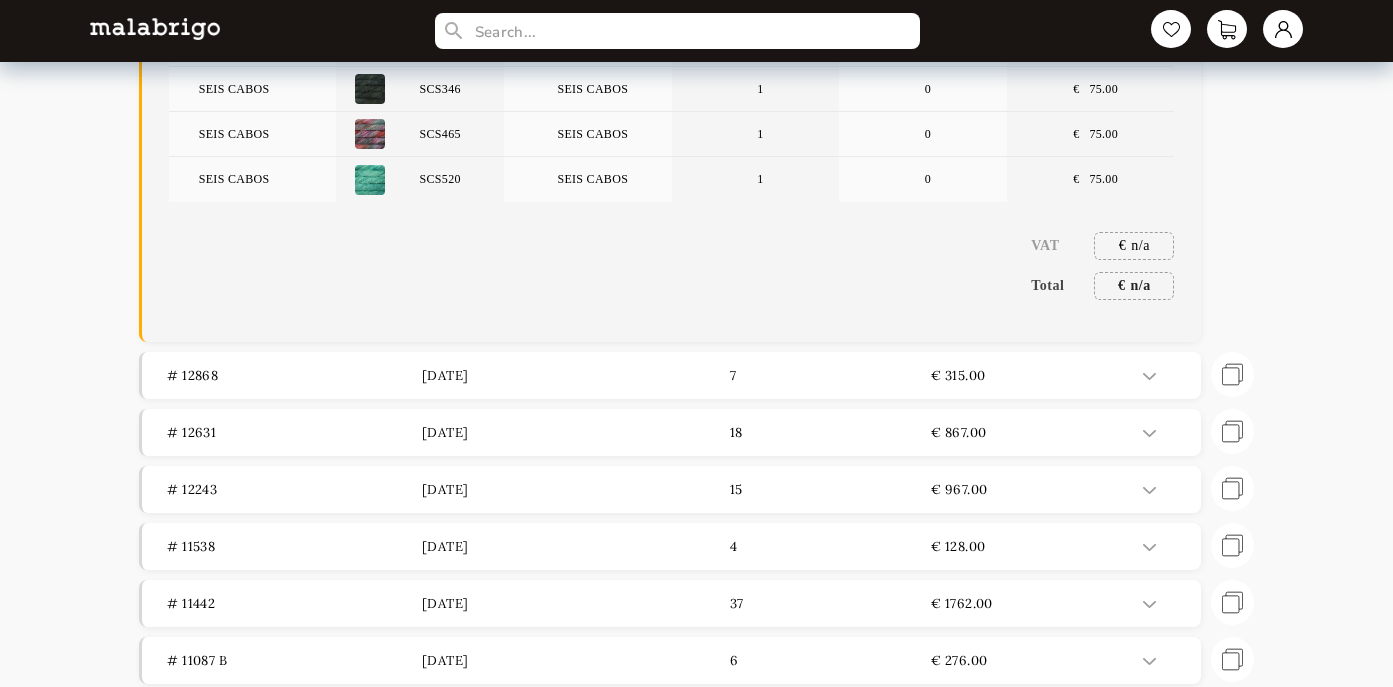 scroll, scrollTop: 832, scrollLeft: 0, axis: vertical 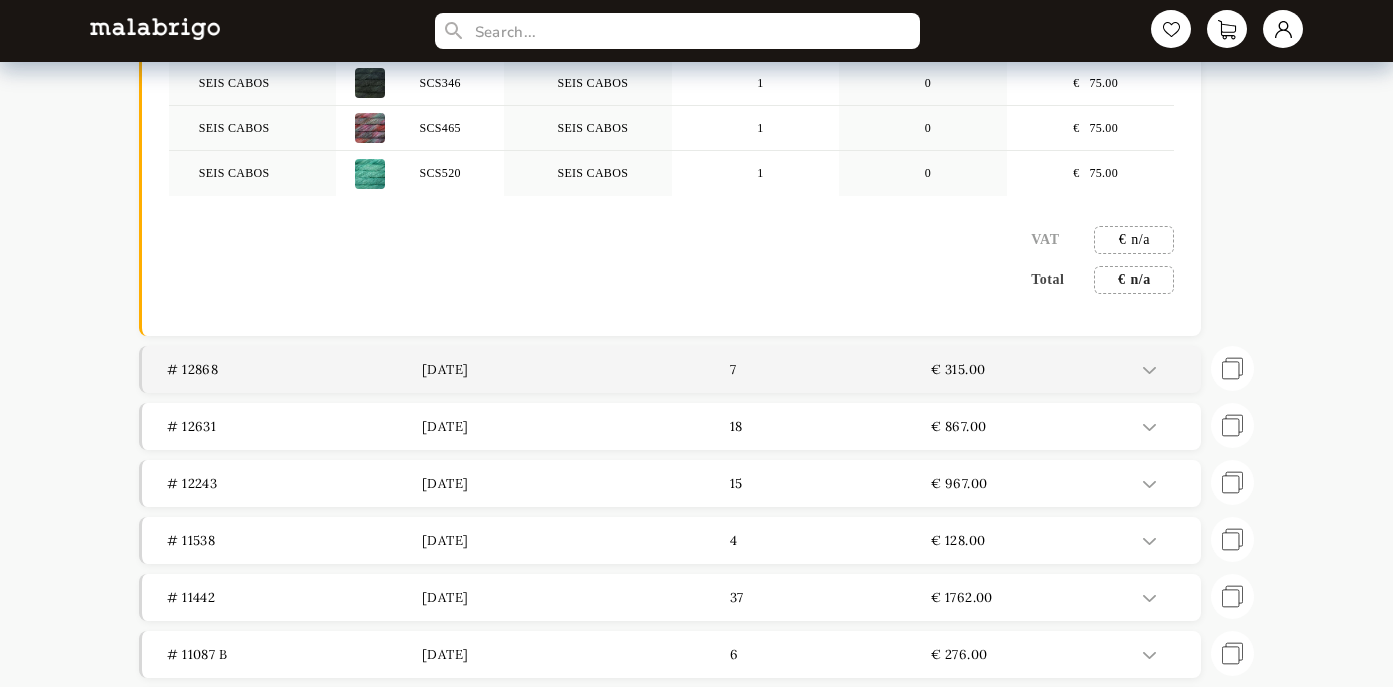 click on "[DATE]" at bounding box center [549, 369] 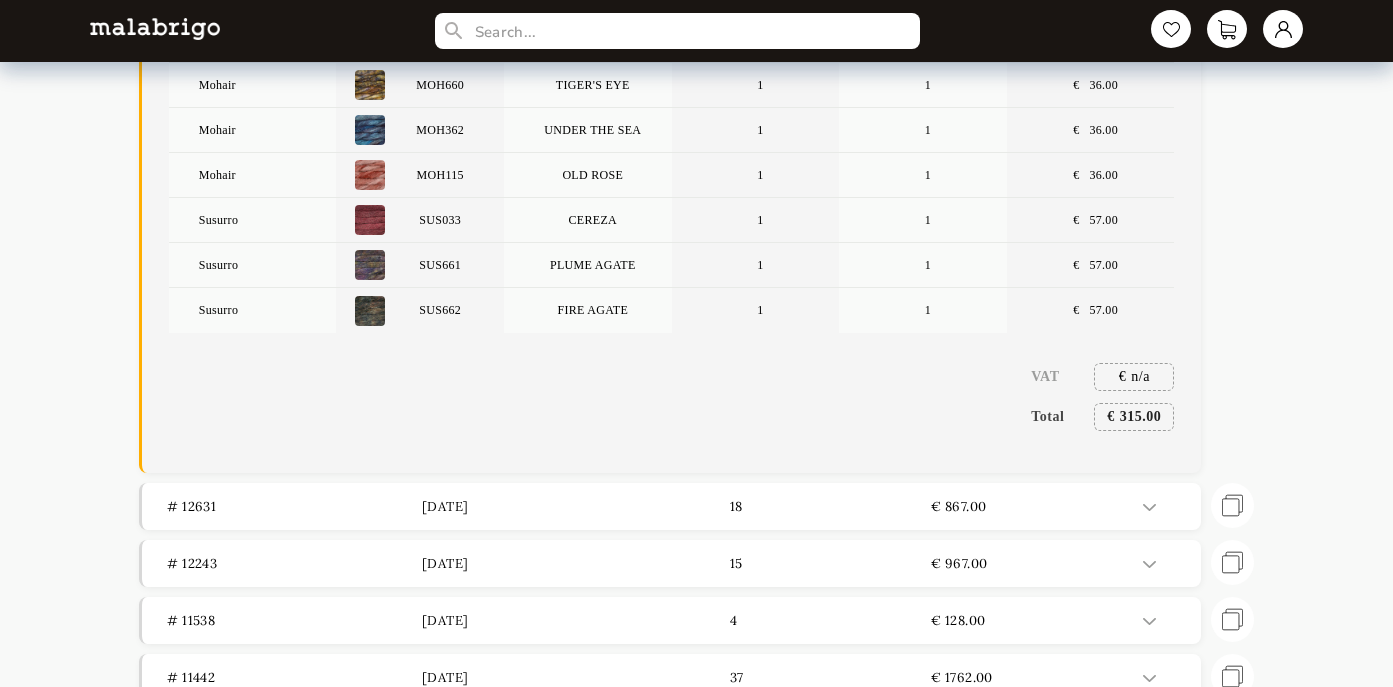 scroll, scrollTop: 1289, scrollLeft: 0, axis: vertical 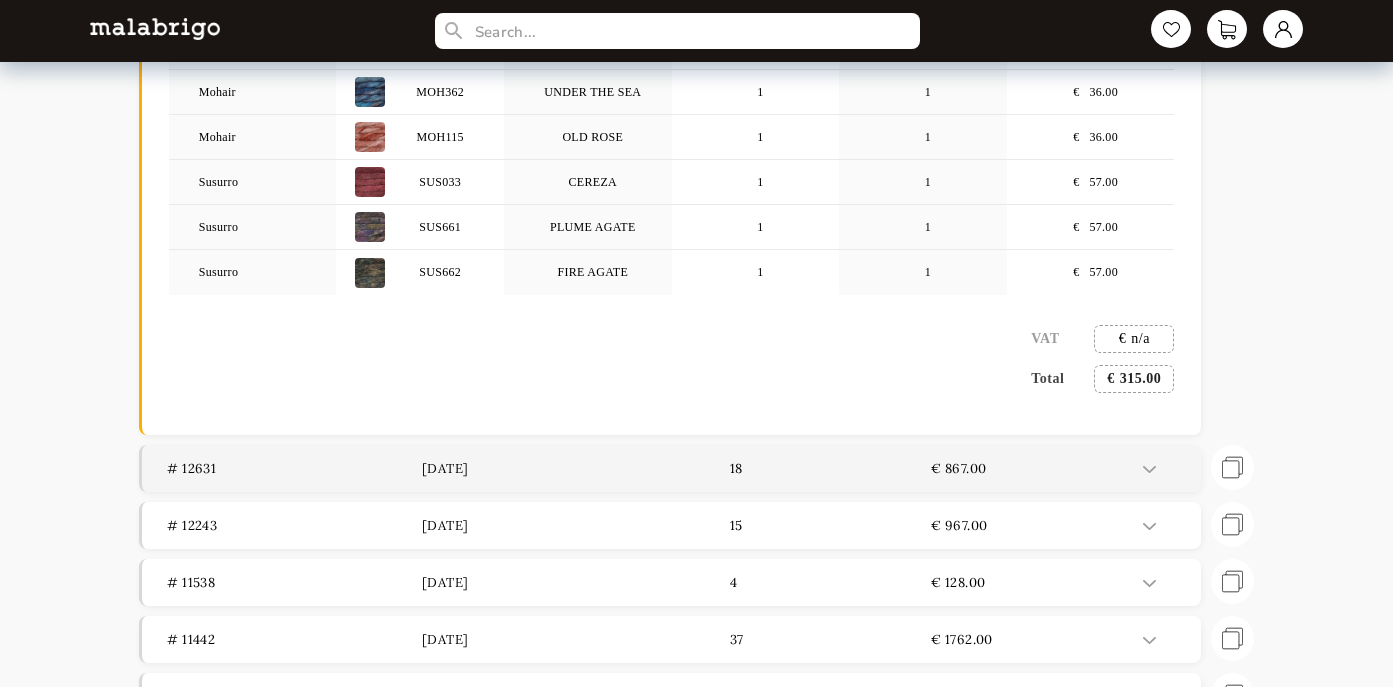 click on "[DATE]" at bounding box center [549, 468] 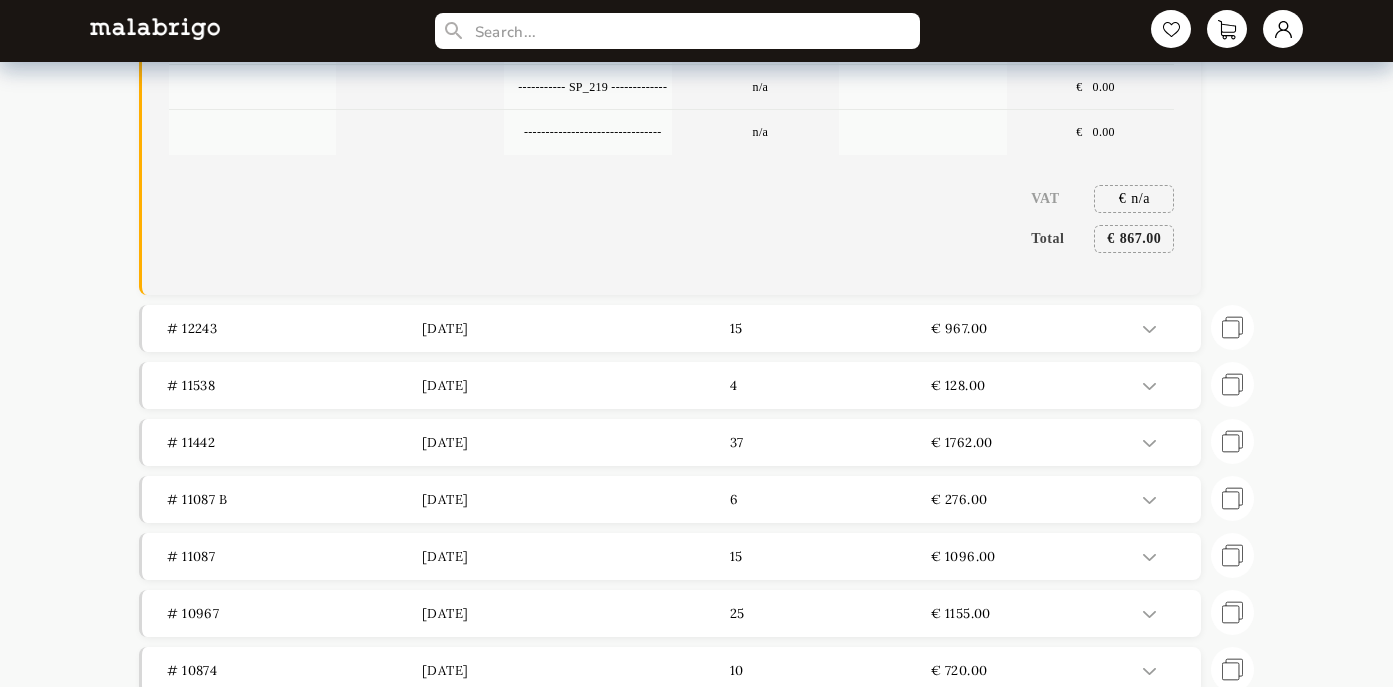 scroll, scrollTop: 2575, scrollLeft: 0, axis: vertical 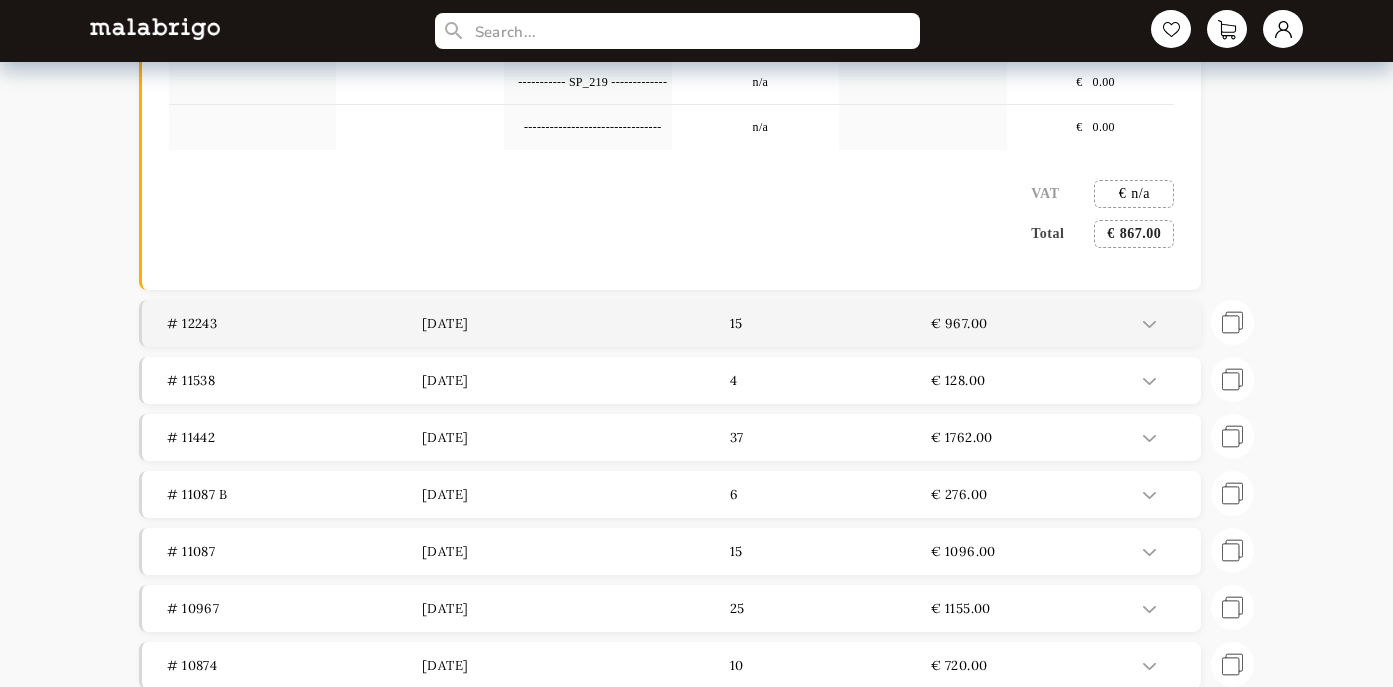 click on "[DATE]" at bounding box center (549, 323) 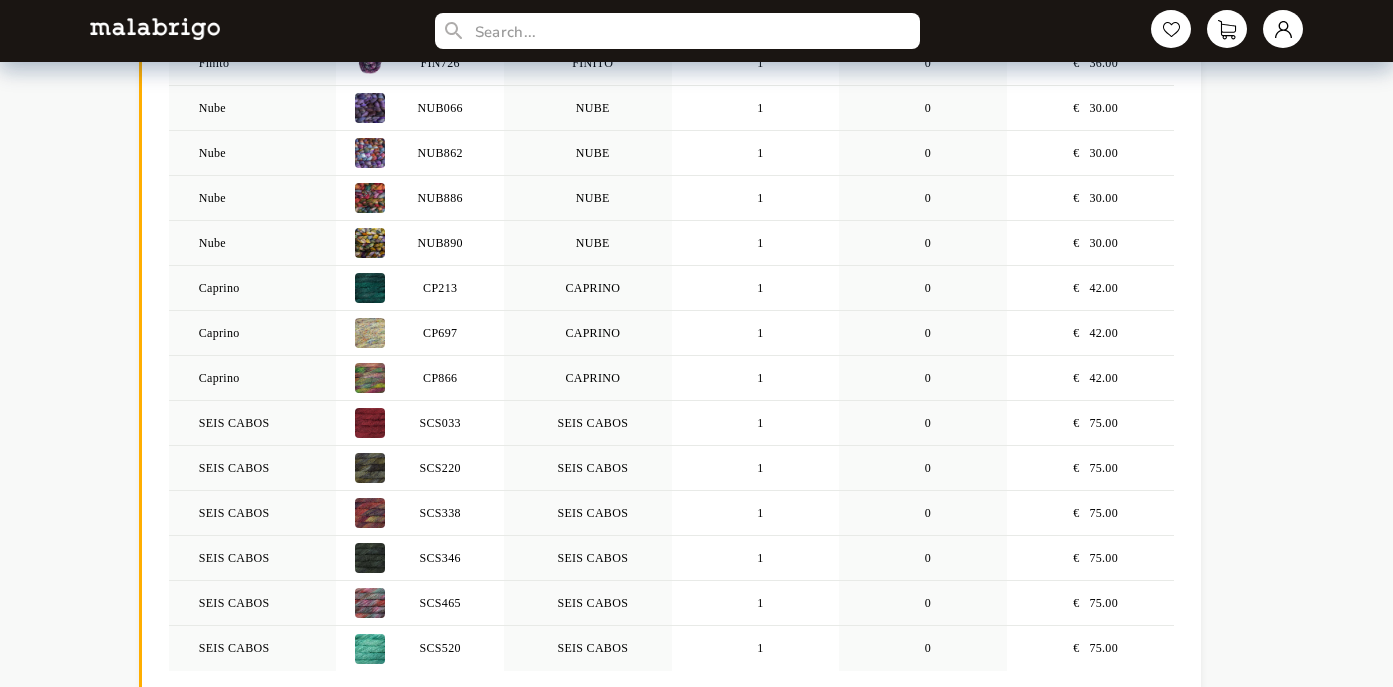scroll, scrollTop: 0, scrollLeft: 0, axis: both 